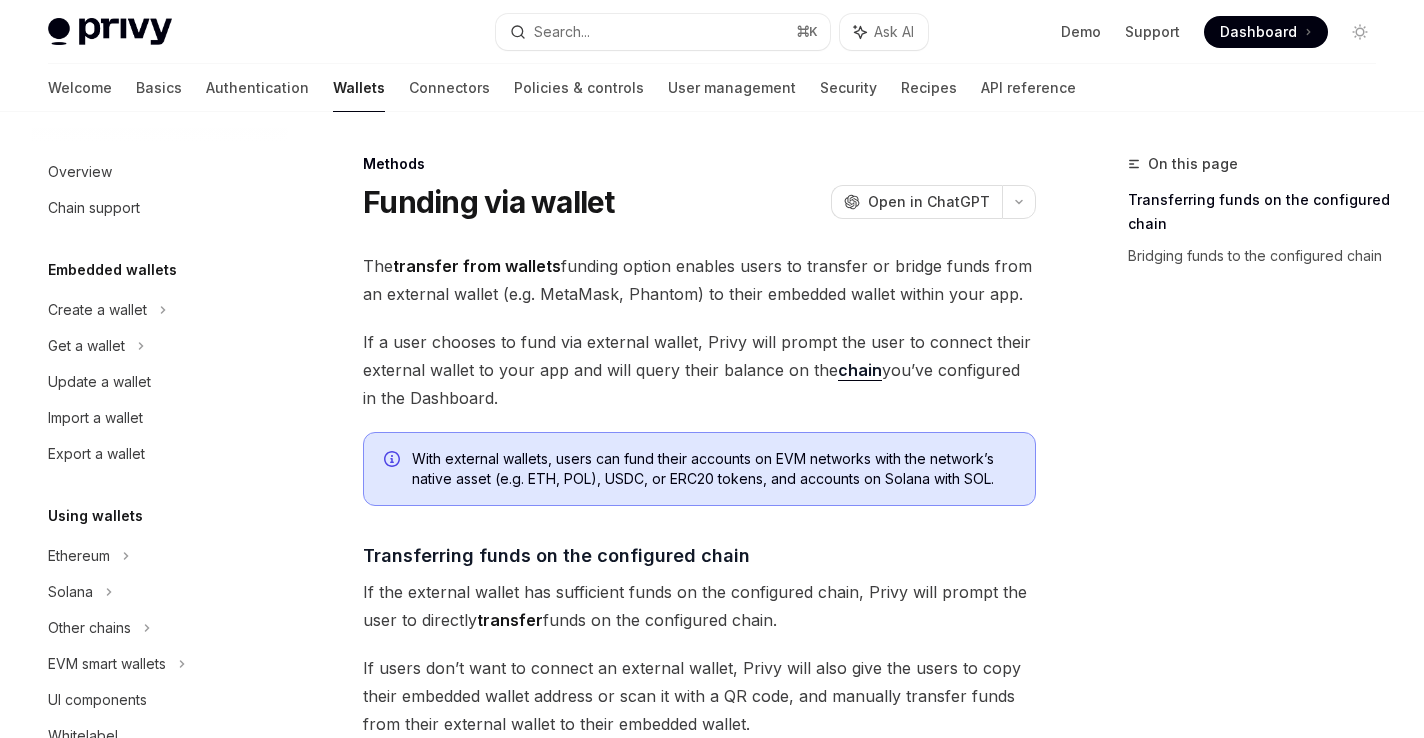 scroll, scrollTop: 62, scrollLeft: 0, axis: vertical 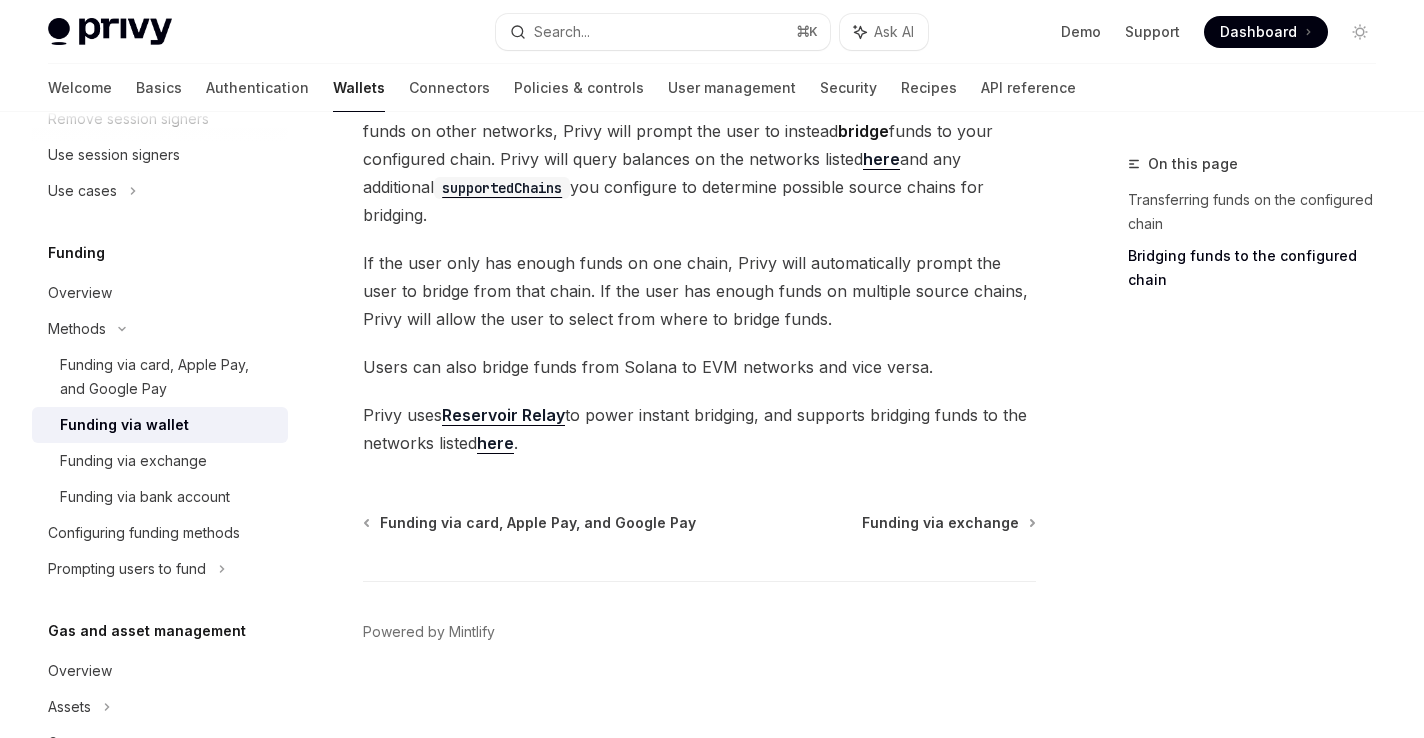 click on "Reservoir Relay" at bounding box center [503, 415] 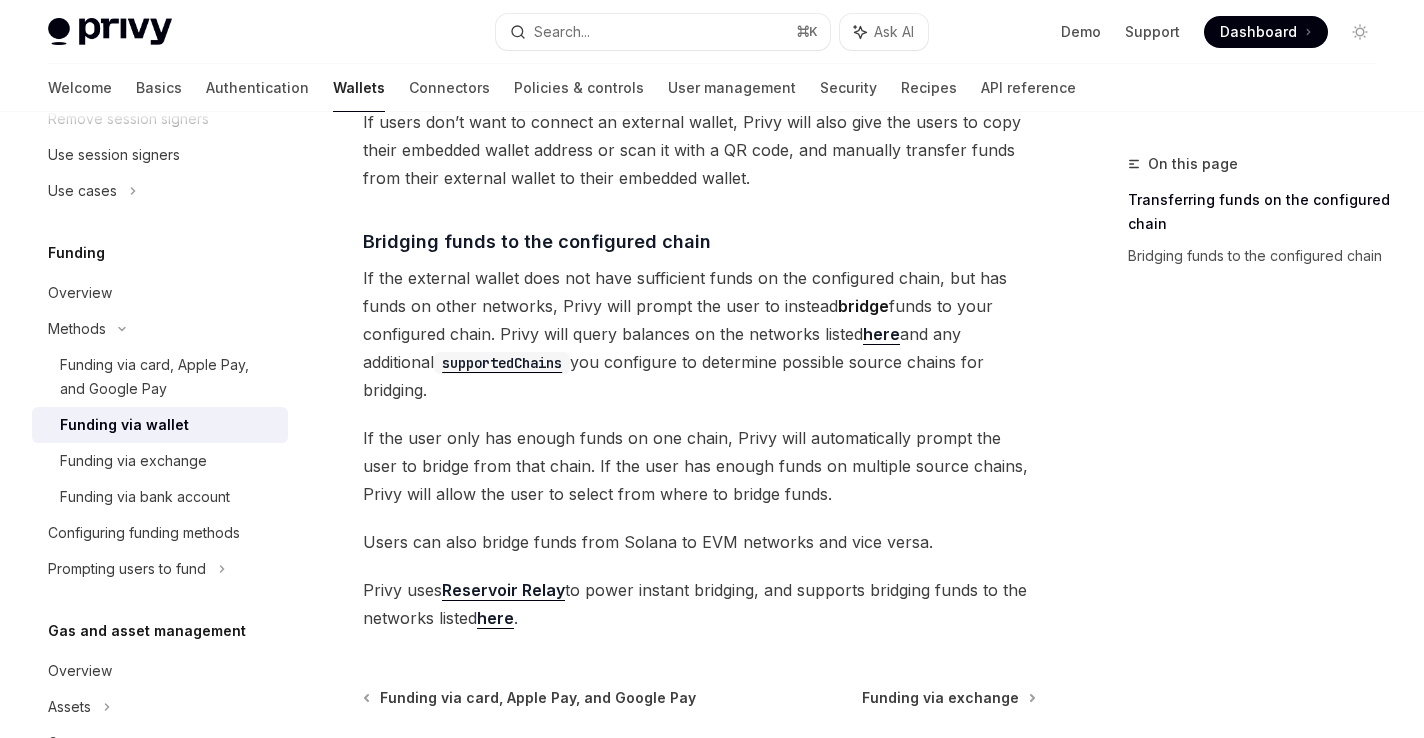 scroll, scrollTop: 737, scrollLeft: 0, axis: vertical 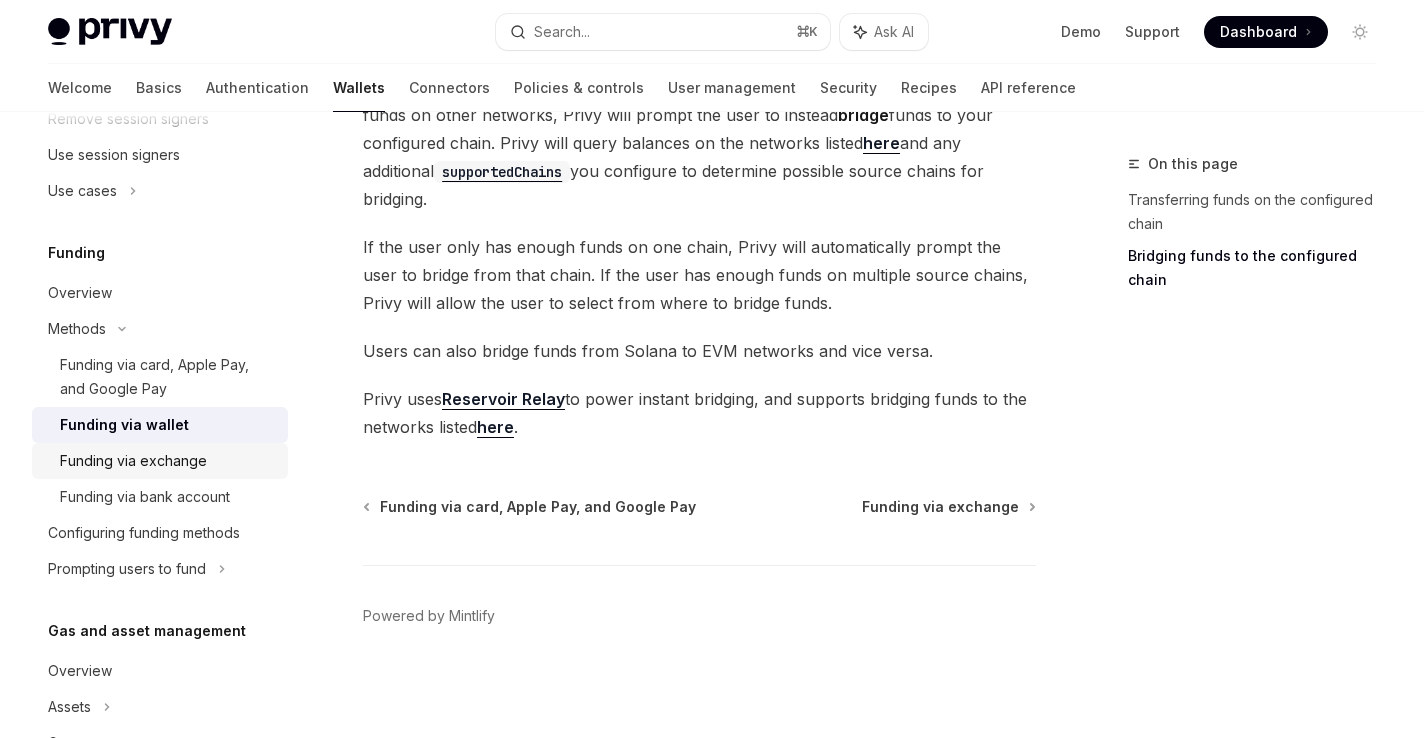 click on "Funding via exchange" at bounding box center (133, 461) 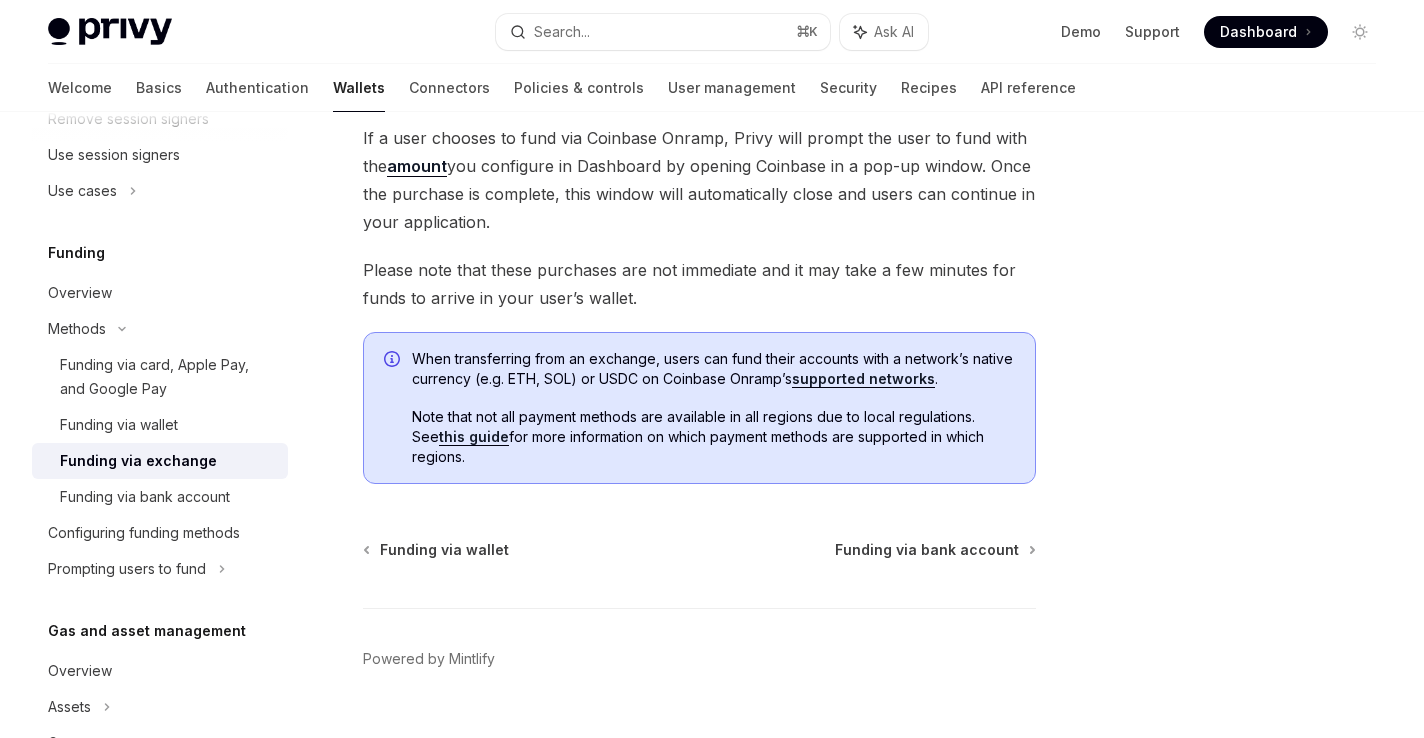 scroll, scrollTop: 293, scrollLeft: 0, axis: vertical 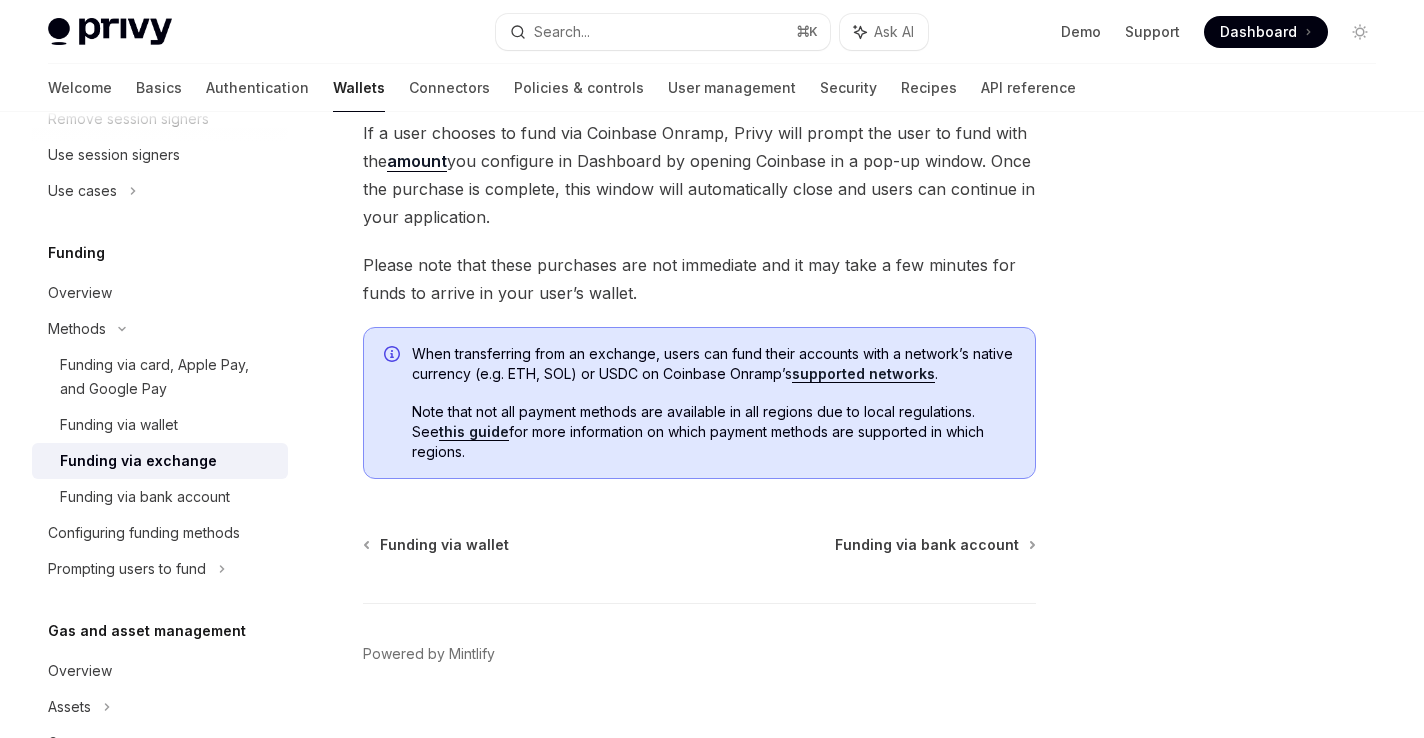 click on "this guide" at bounding box center [474, 432] 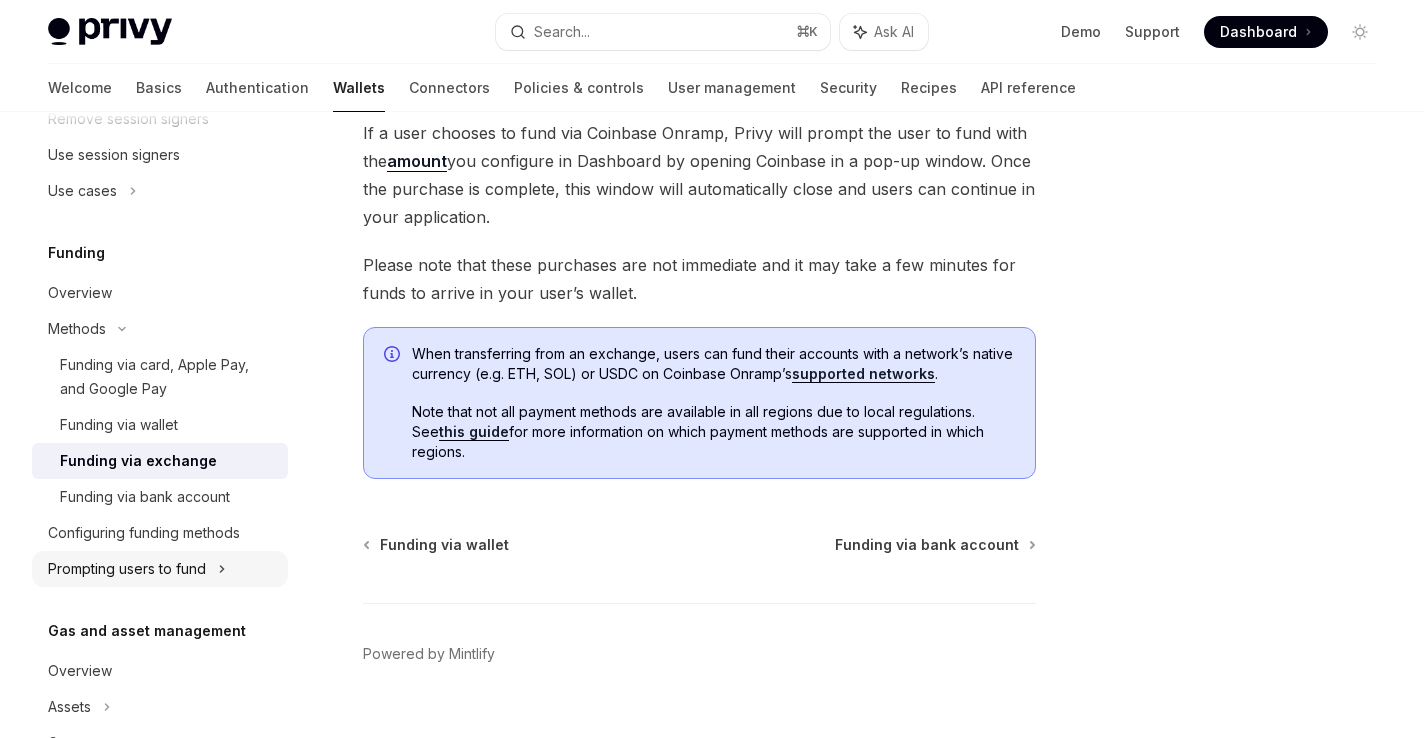 click on "Prompting users to fund" at bounding box center [107, -199] 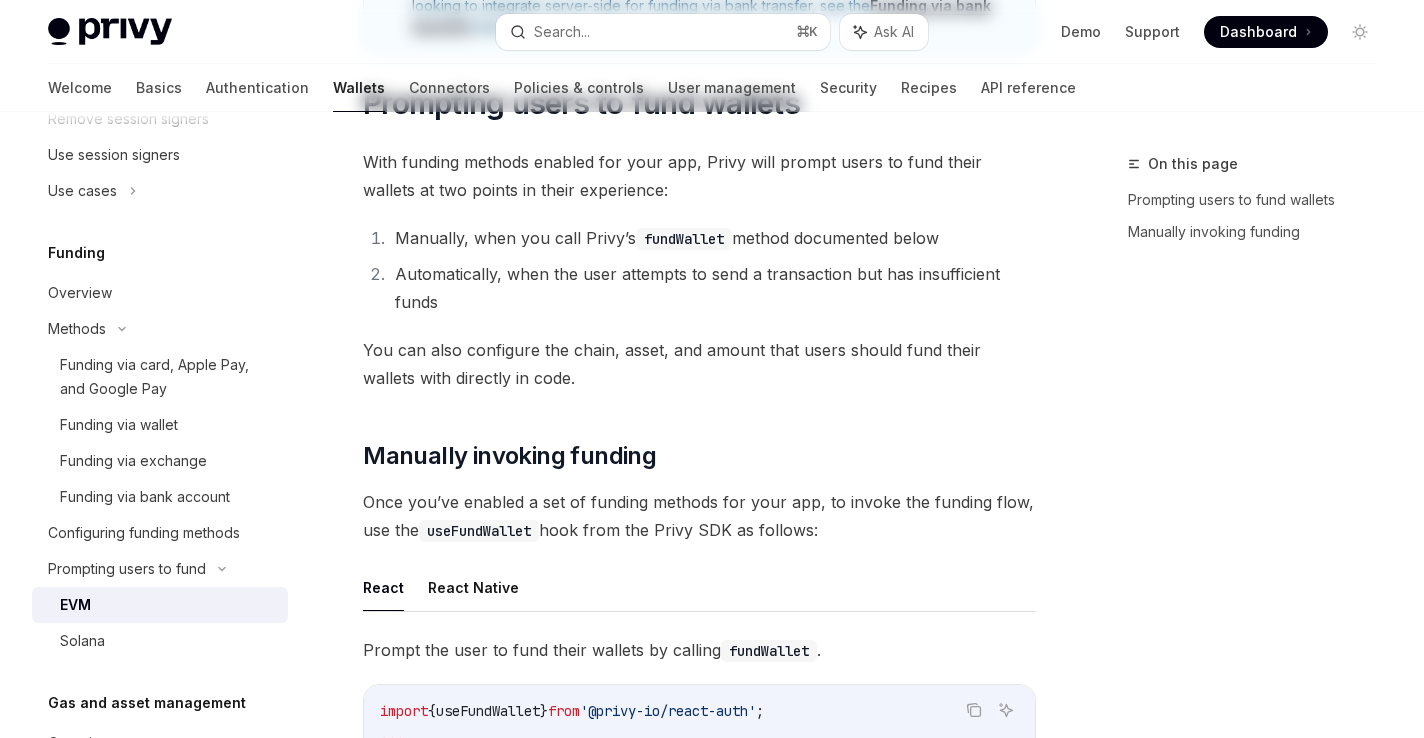 scroll, scrollTop: 0, scrollLeft: 0, axis: both 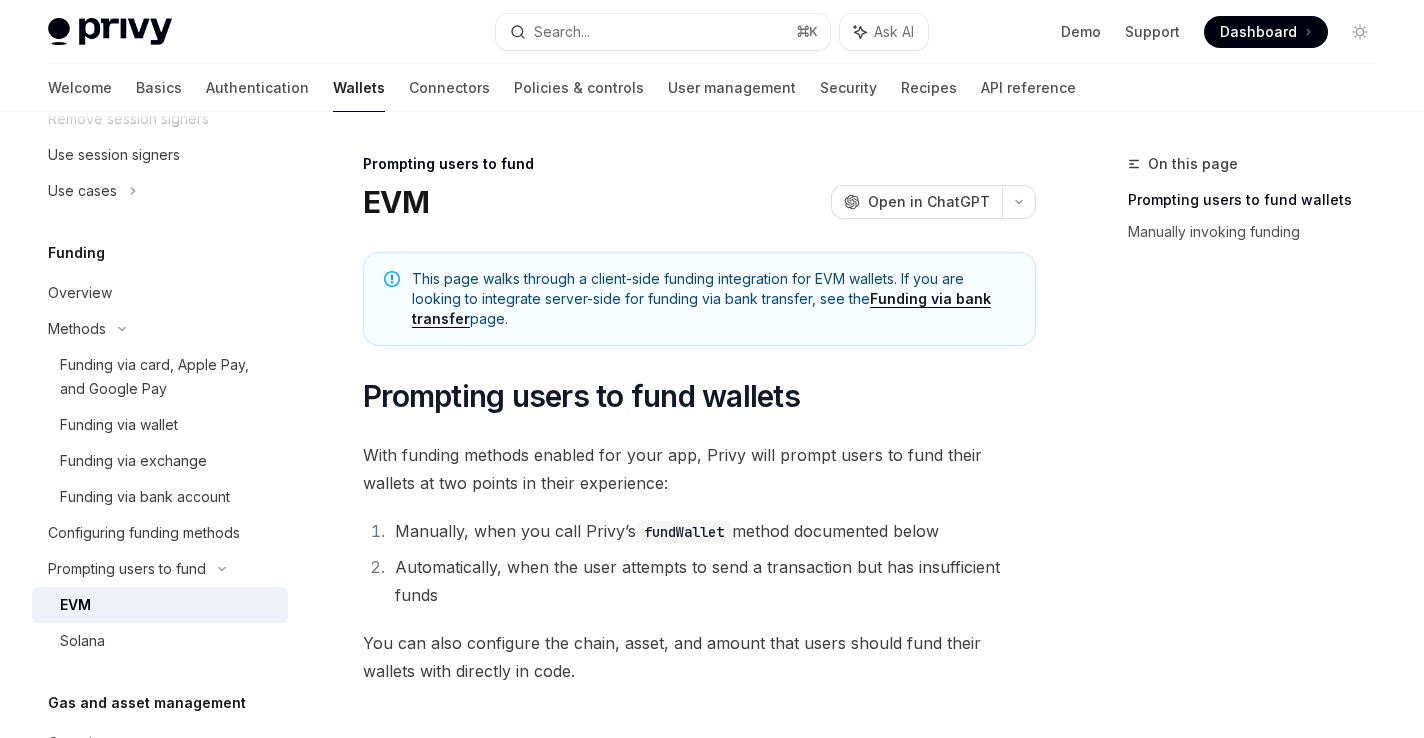 click on "EVM" at bounding box center [168, 605] 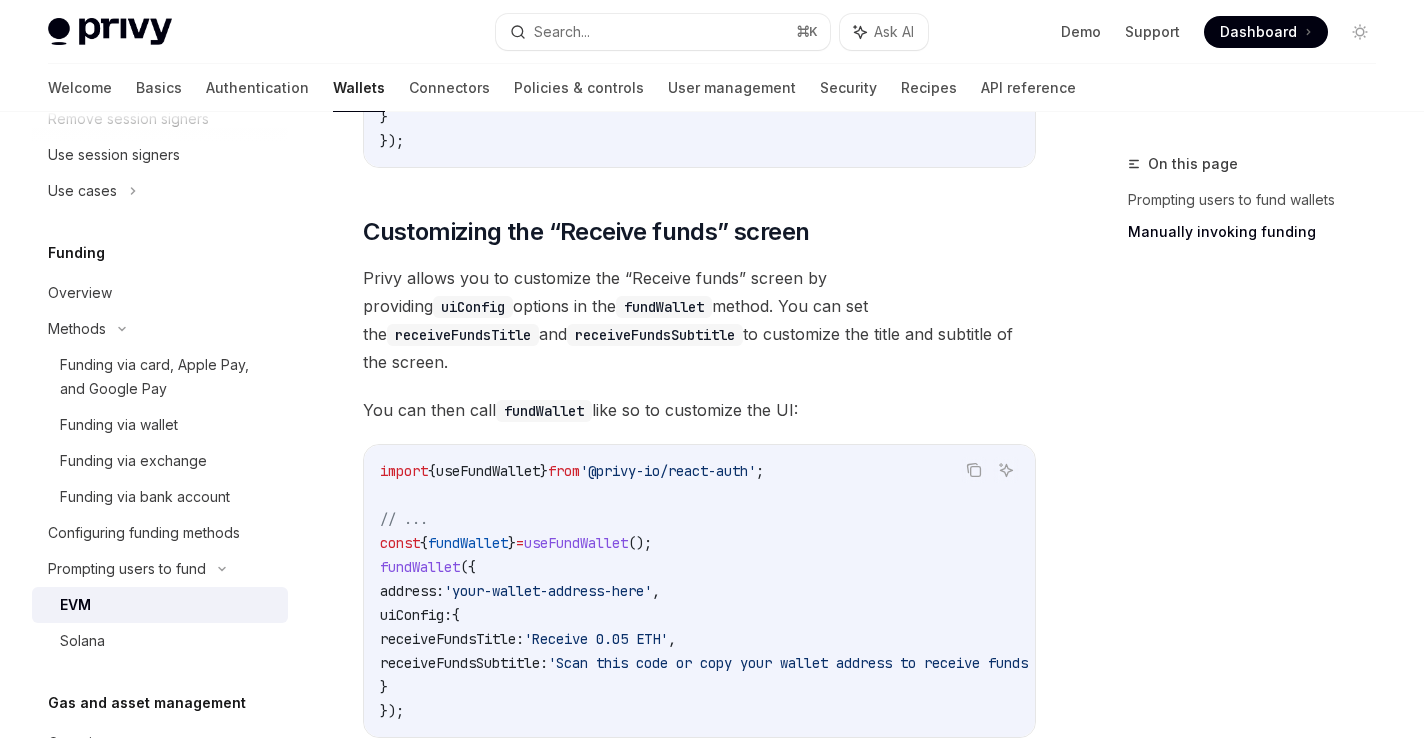 scroll, scrollTop: 5297, scrollLeft: 0, axis: vertical 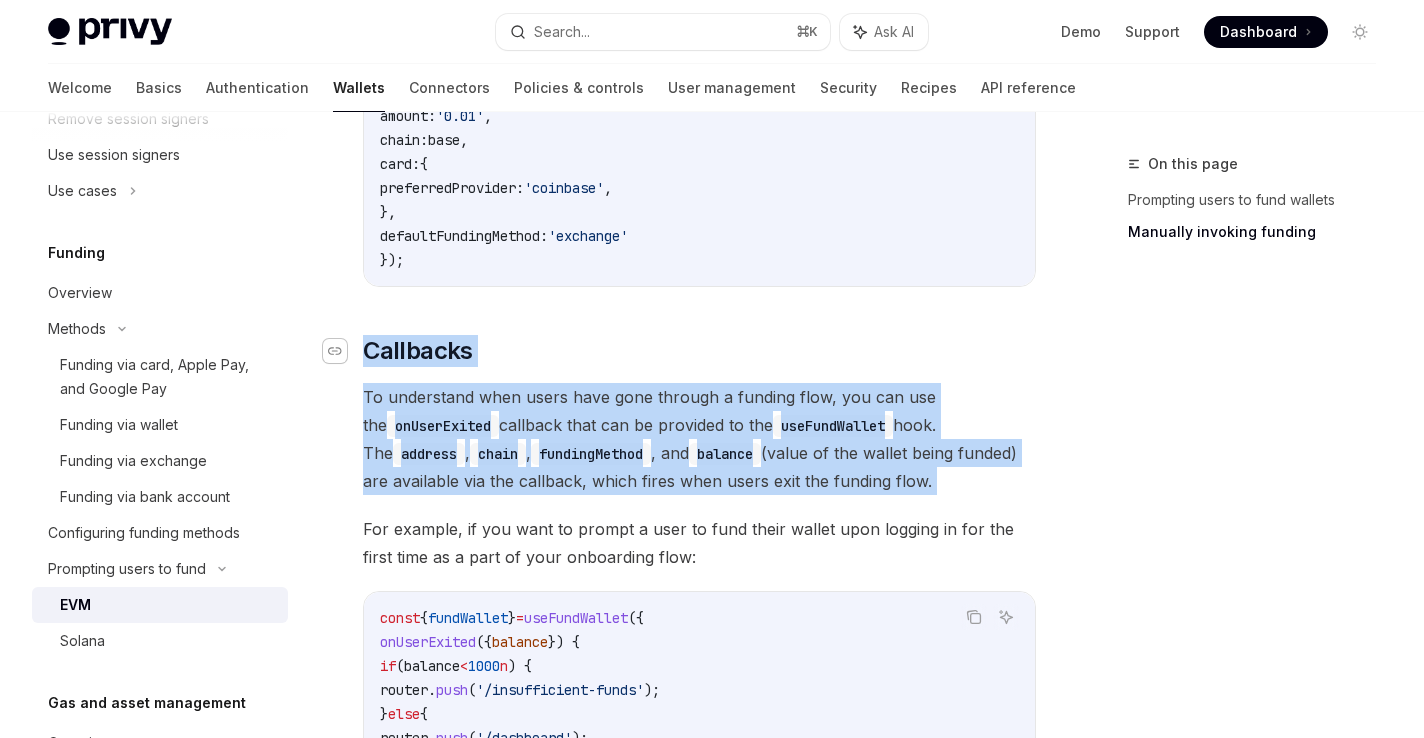 drag, startPoint x: 728, startPoint y: 517, endPoint x: 346, endPoint y: 362, distance: 412.24872 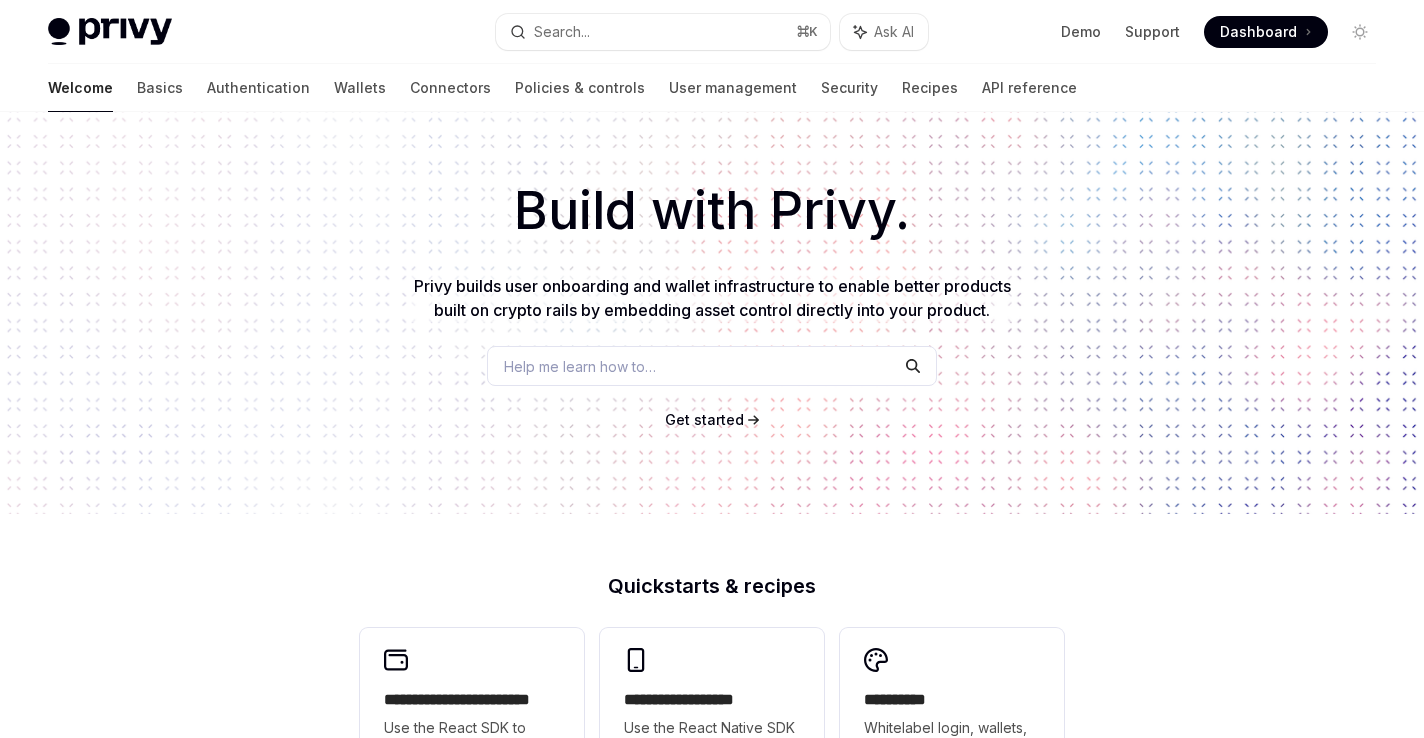 scroll, scrollTop: 11, scrollLeft: 0, axis: vertical 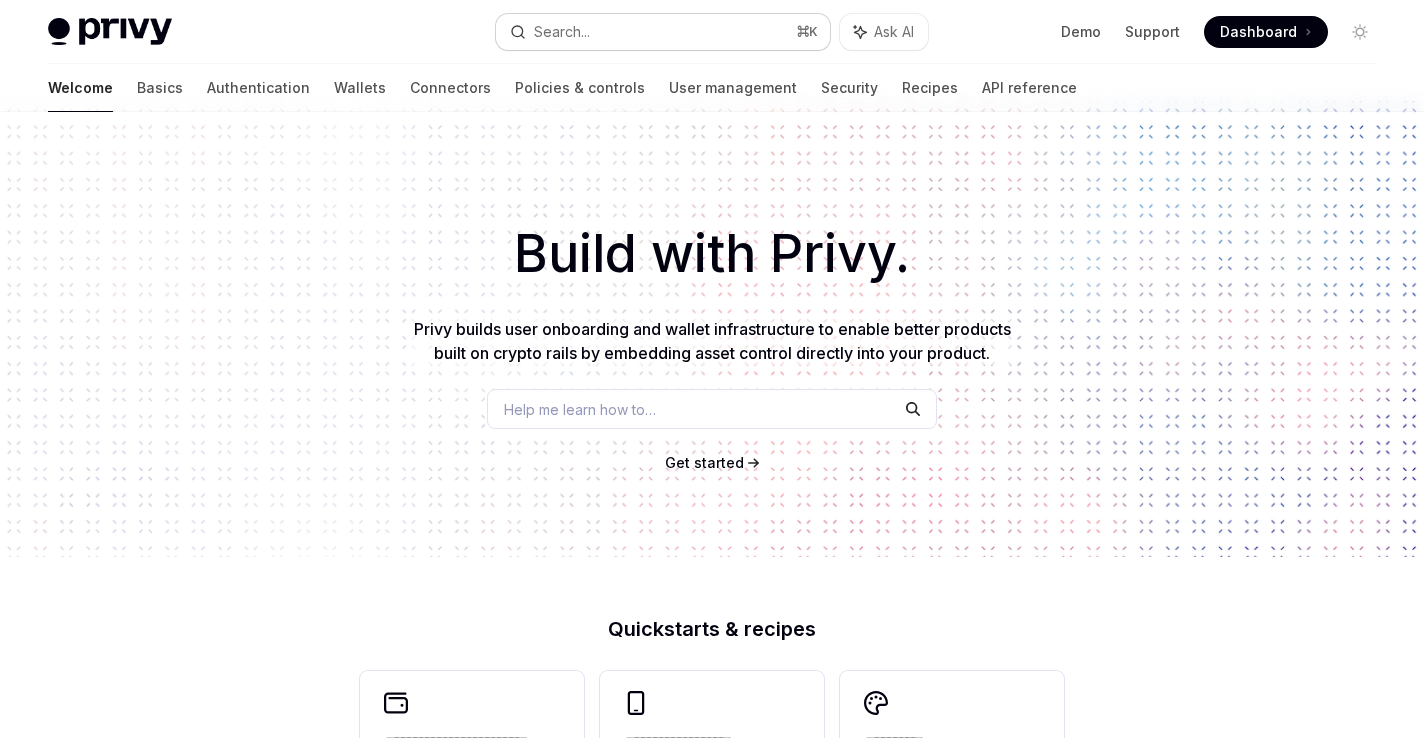 click on "Search... ⌘ K" at bounding box center [663, 32] 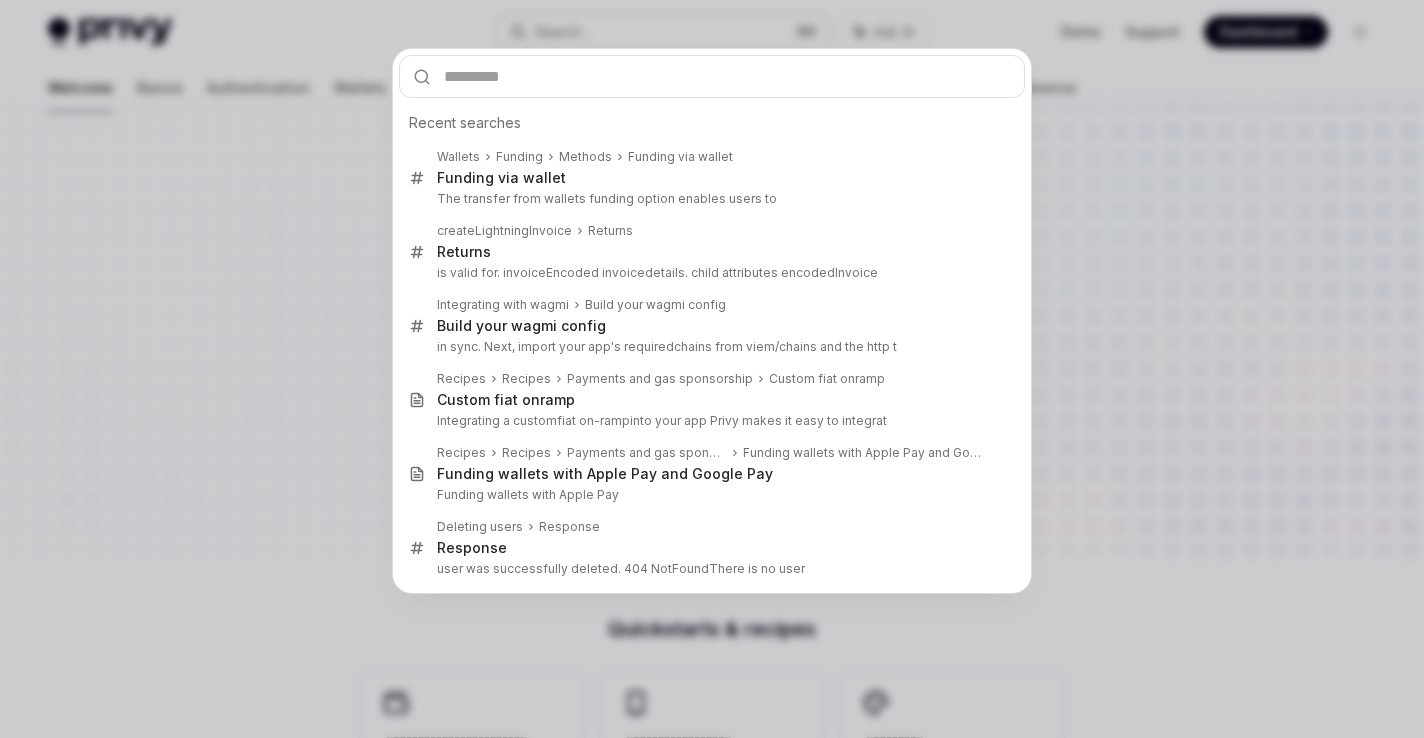 type on "**********" 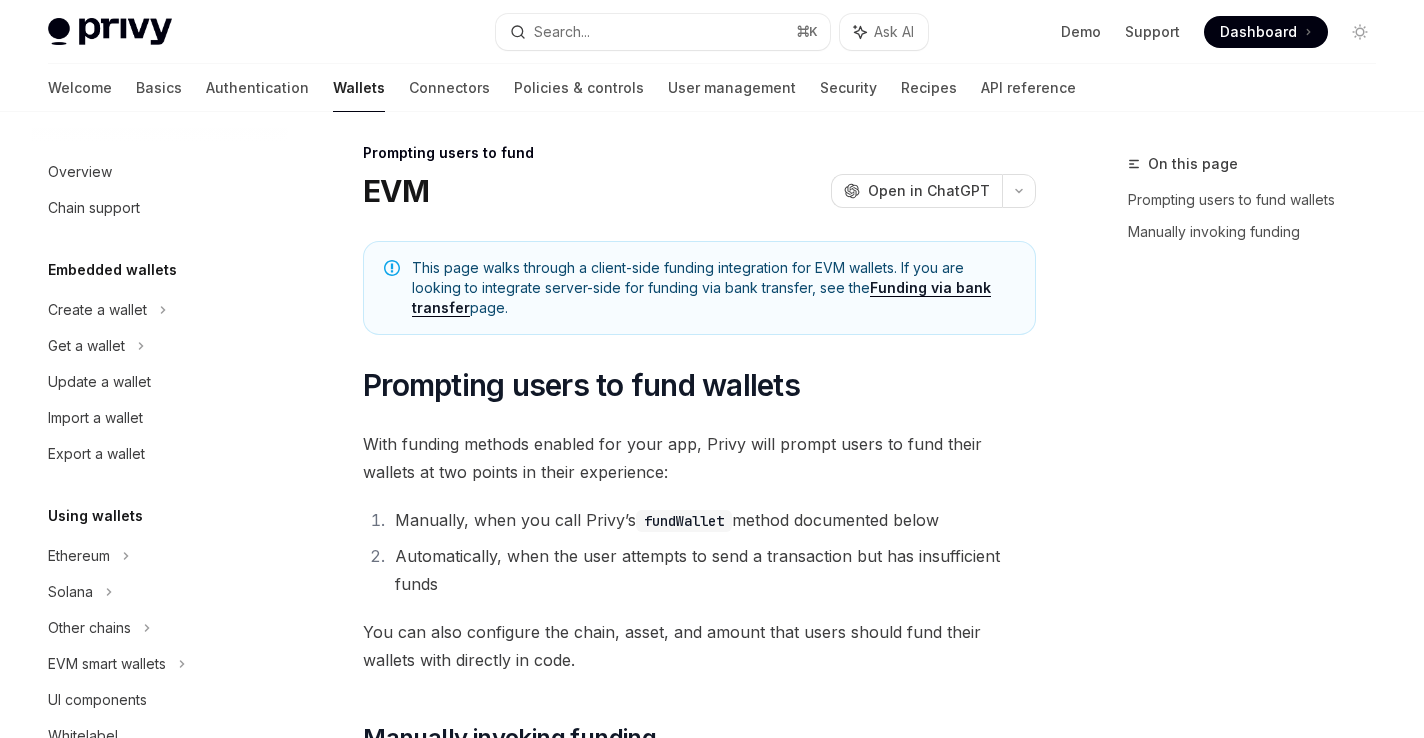 scroll, scrollTop: 4571, scrollLeft: 0, axis: vertical 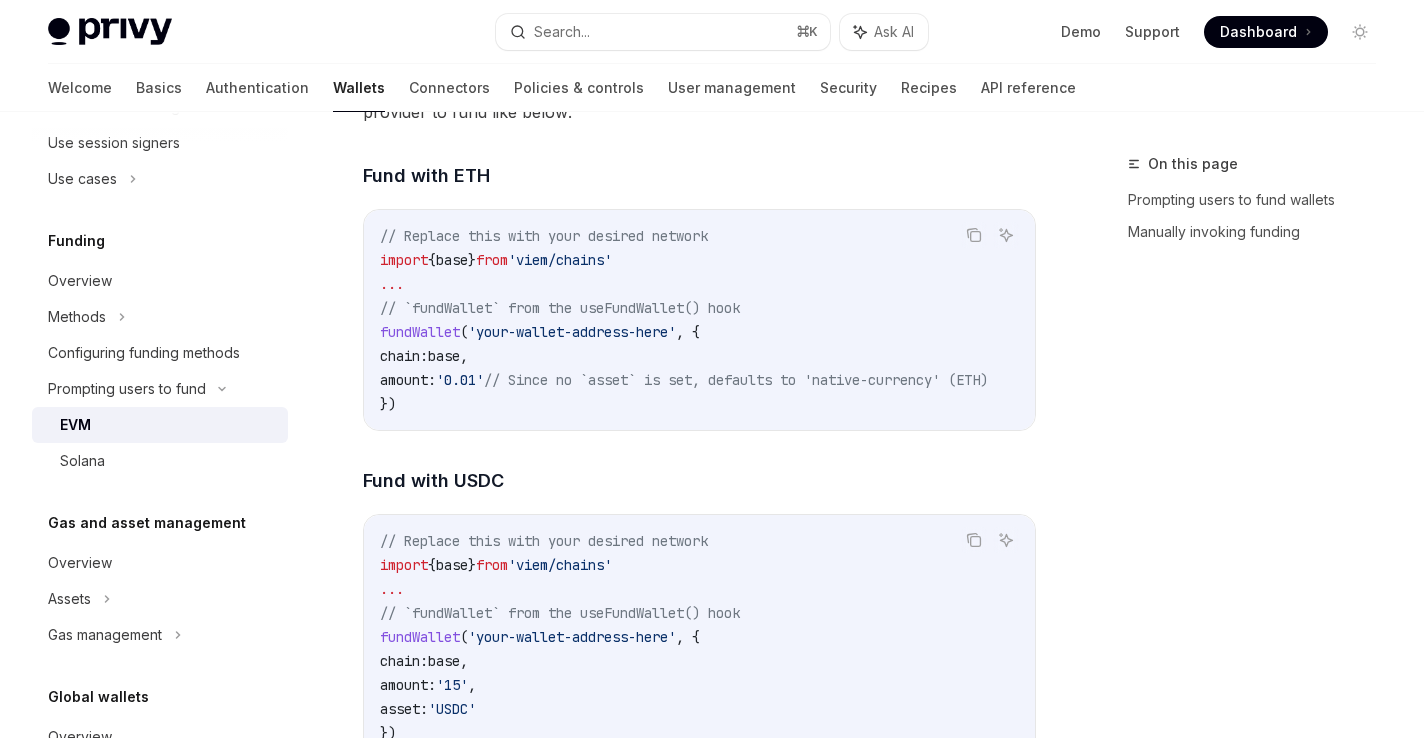 type on "*" 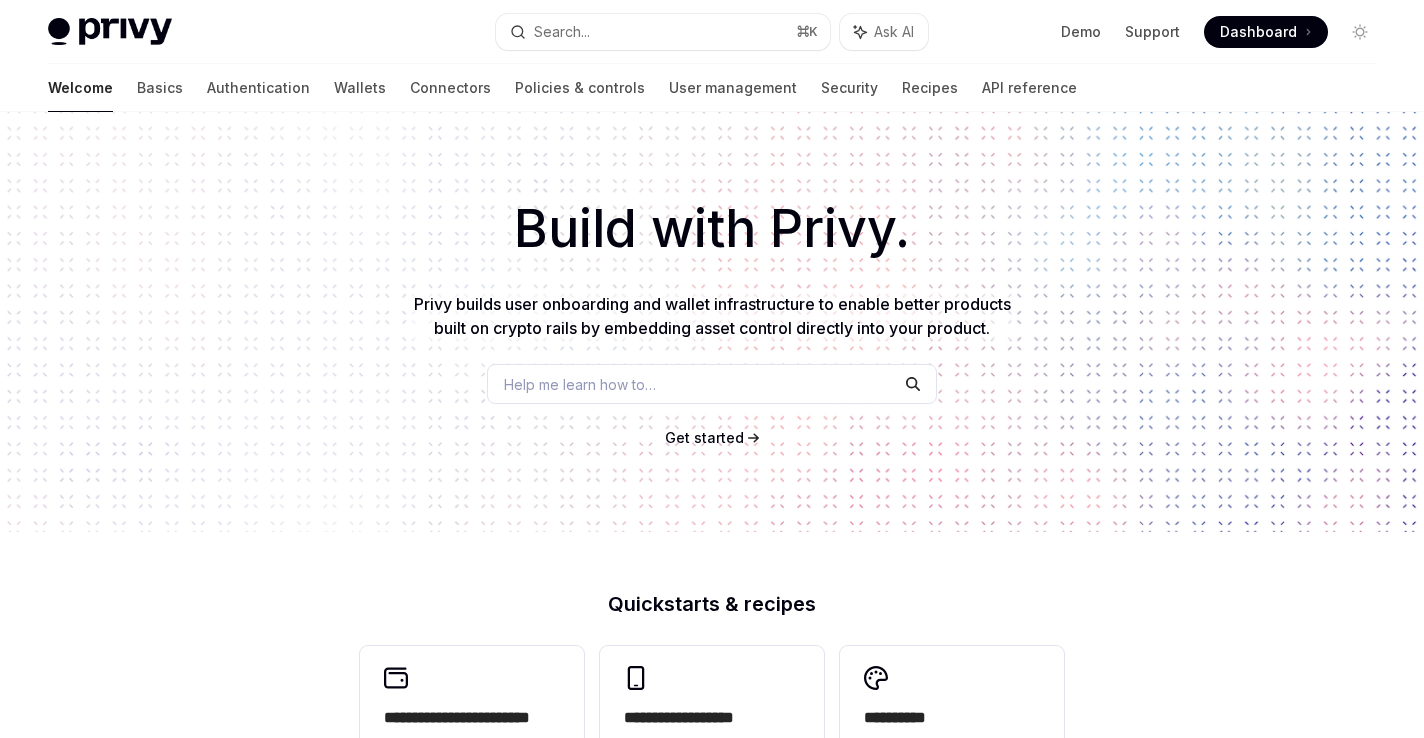 scroll, scrollTop: 11, scrollLeft: 0, axis: vertical 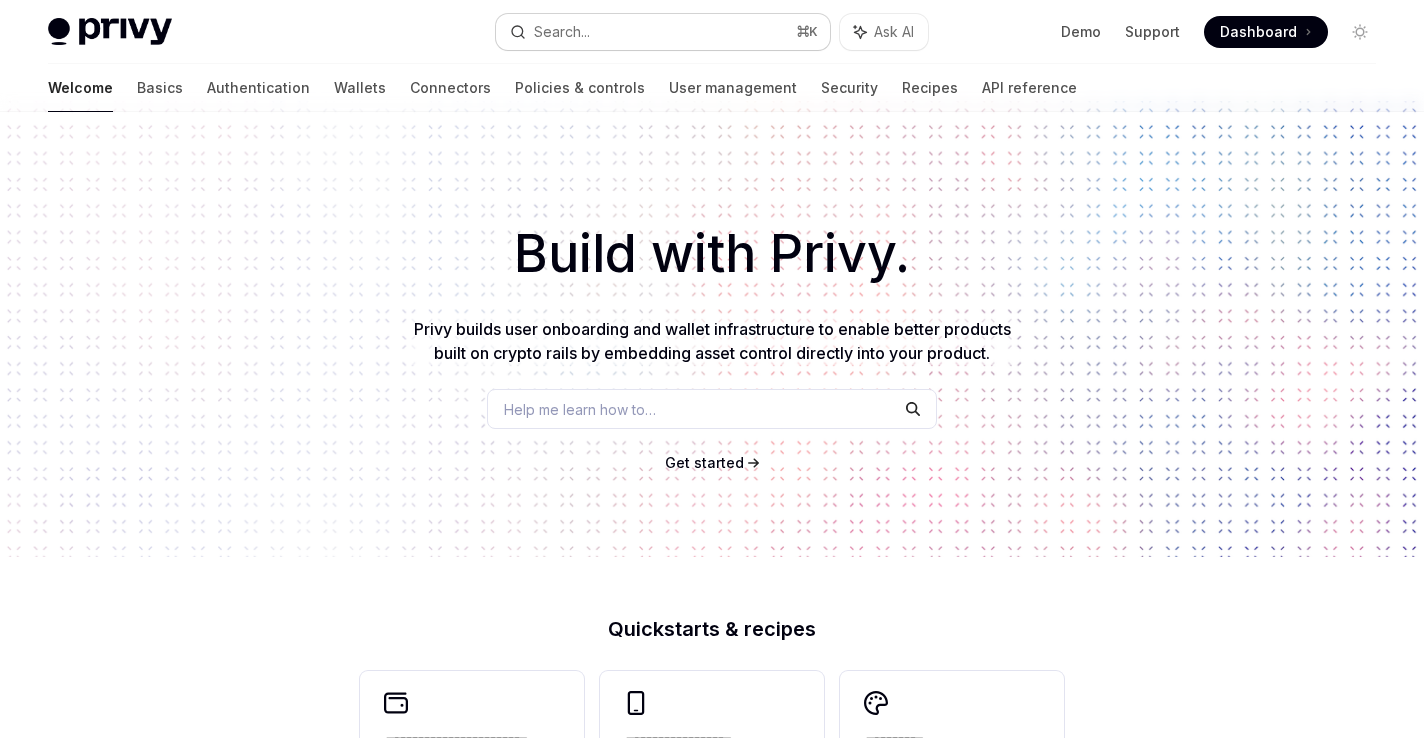click on "Search... ⌘ K" at bounding box center (663, 32) 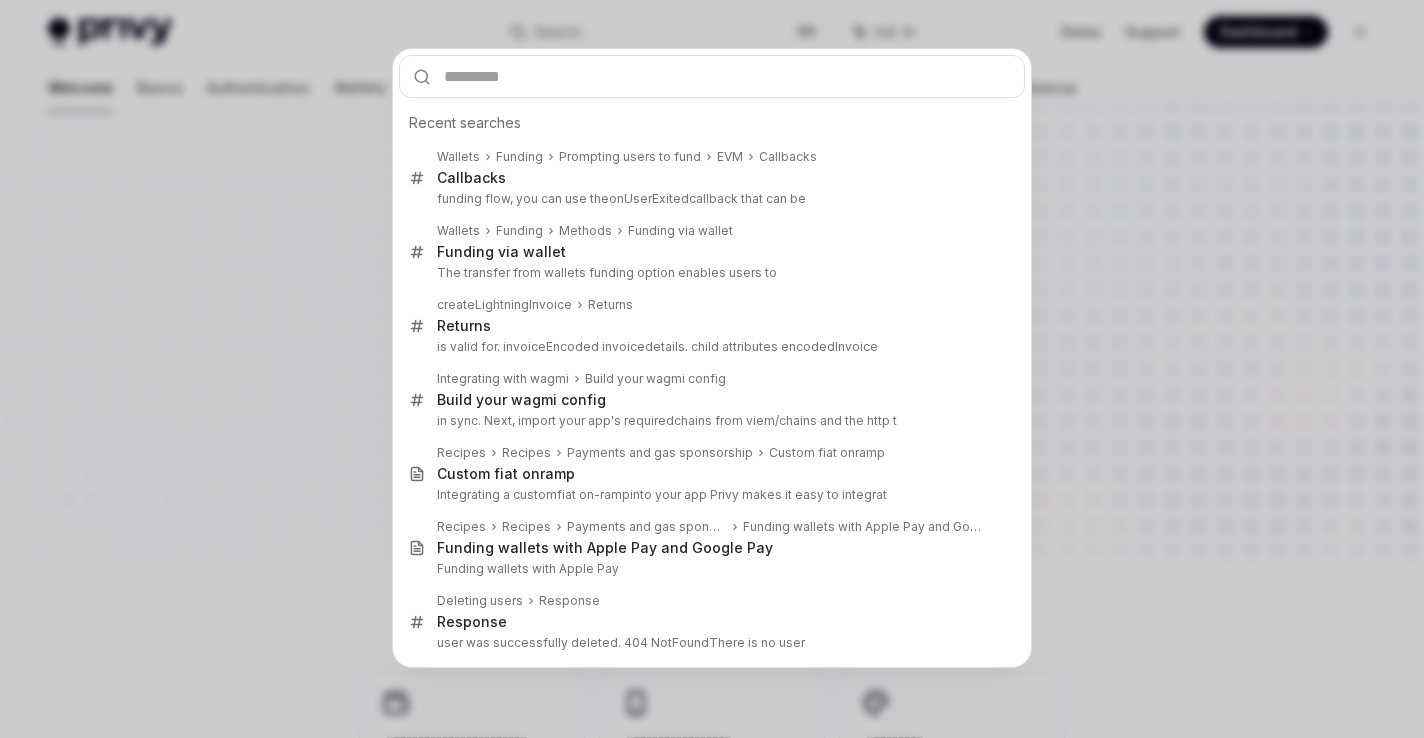 type on "**********" 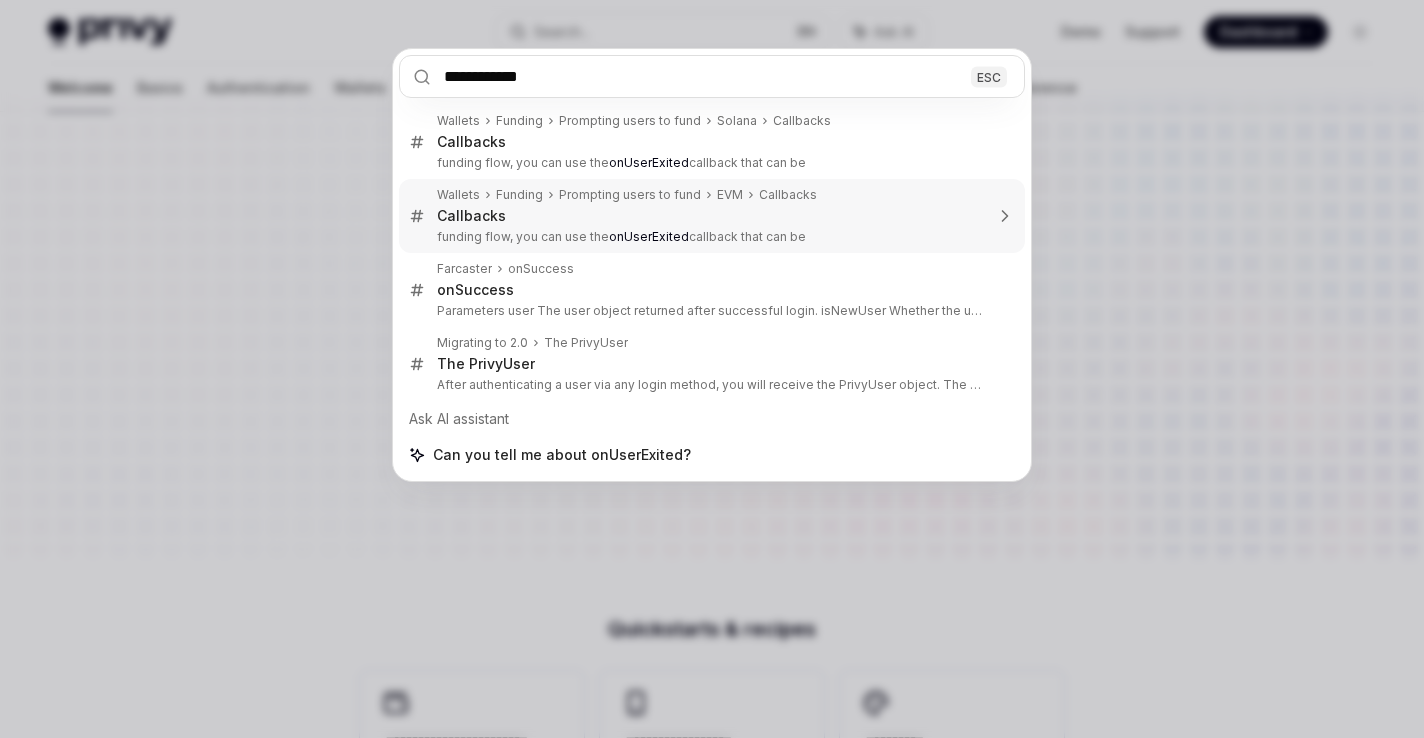 type 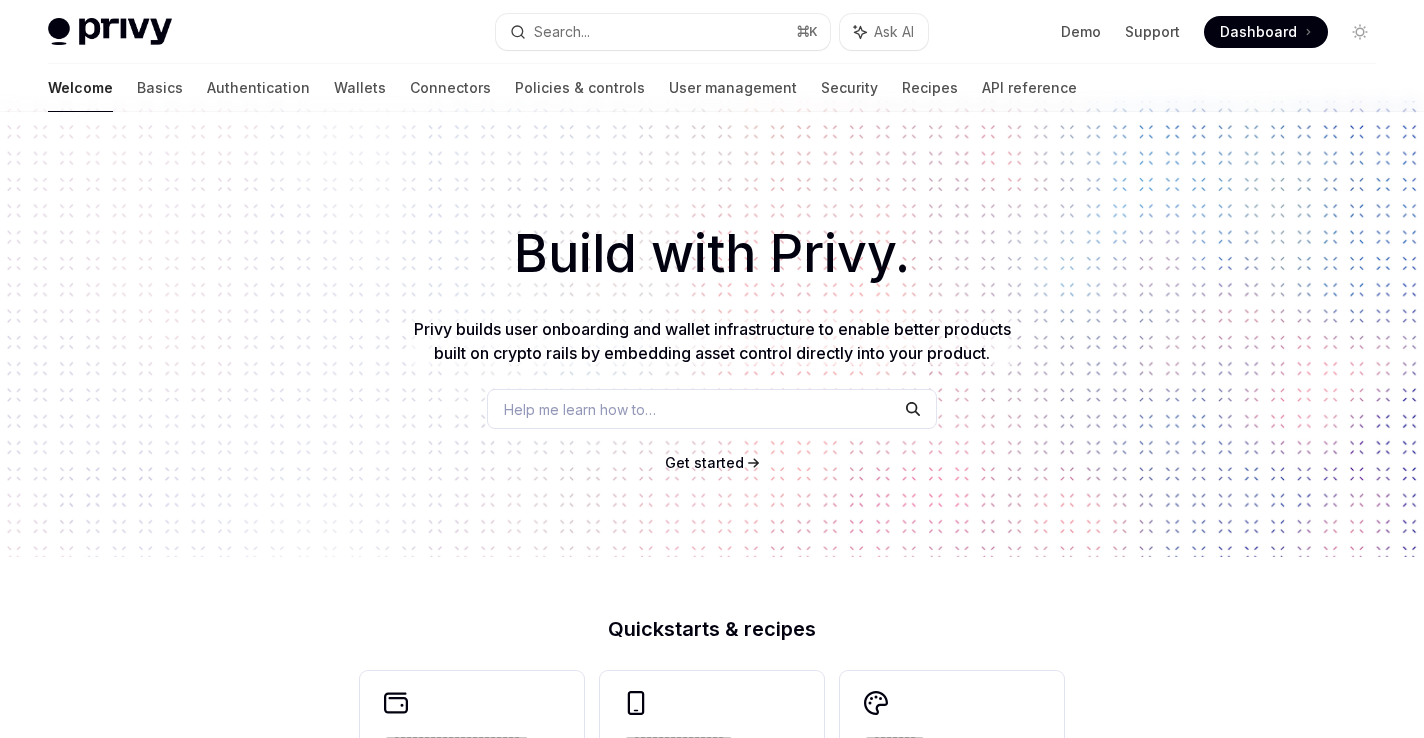 type on "*" 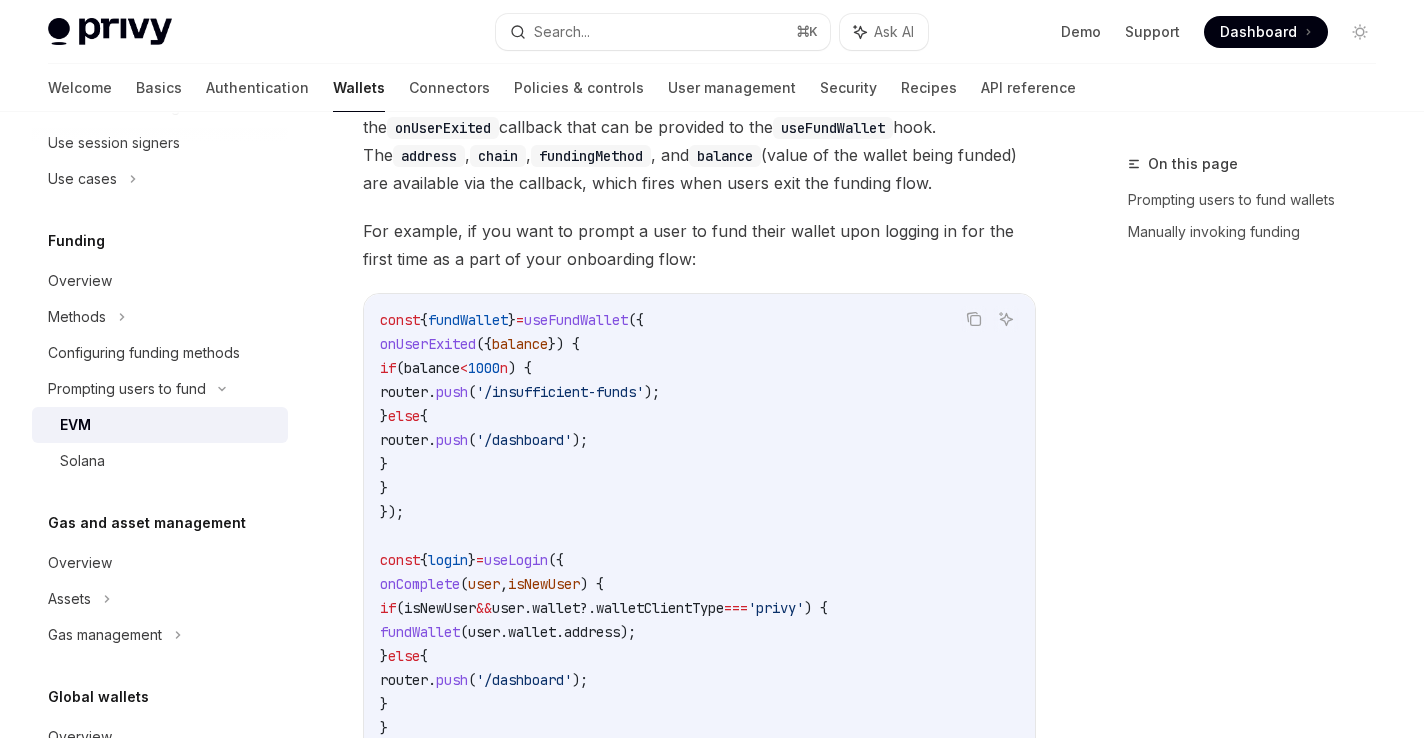 scroll, scrollTop: 4676, scrollLeft: 0, axis: vertical 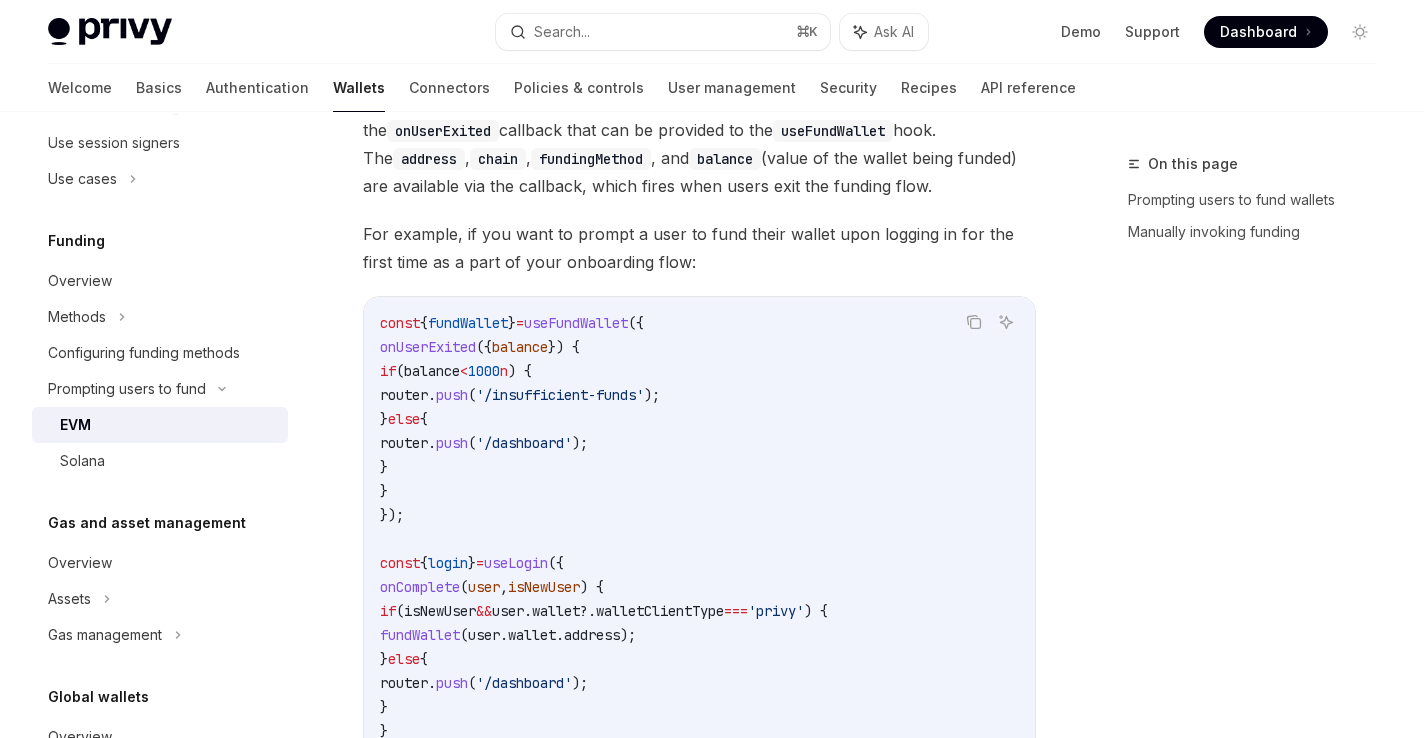 click on "onUserExited" at bounding box center (428, 347) 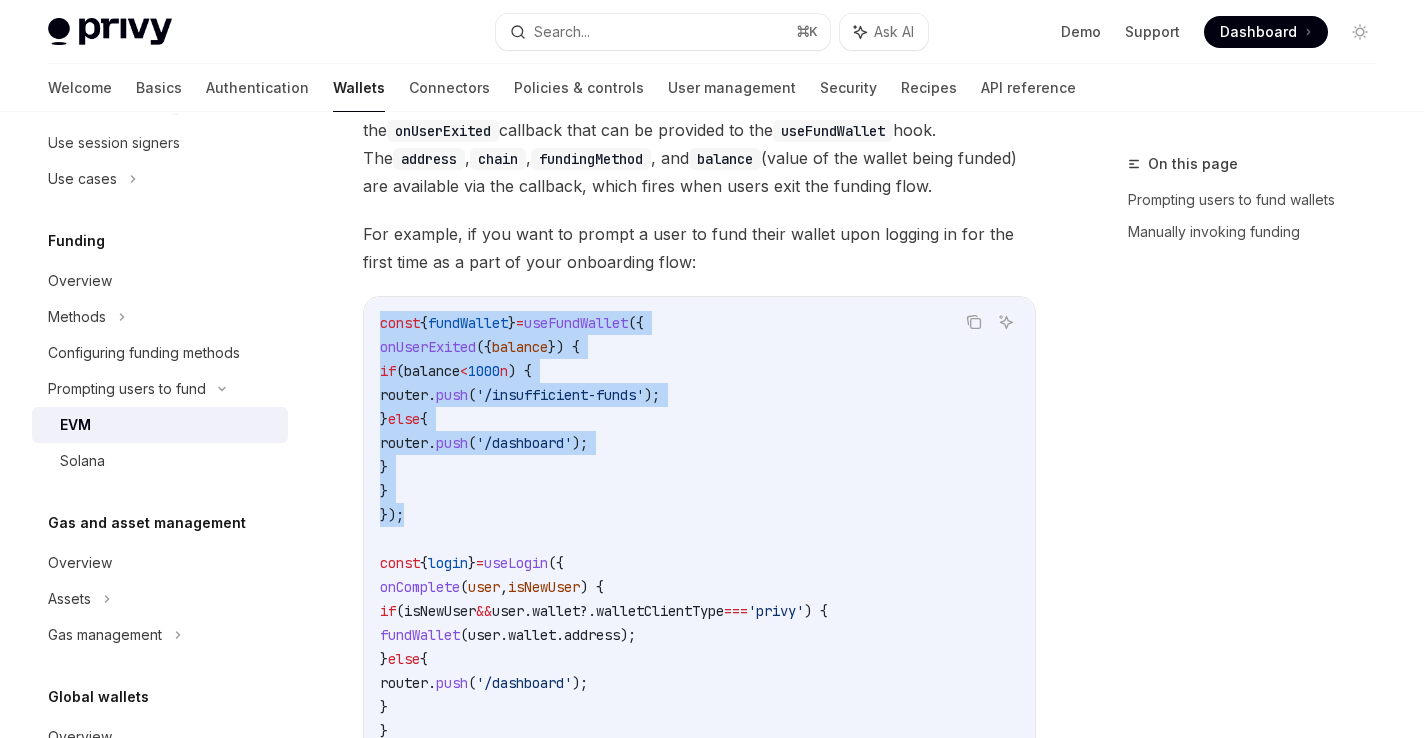 drag, startPoint x: 410, startPoint y: 528, endPoint x: 345, endPoint y: 318, distance: 219.82948 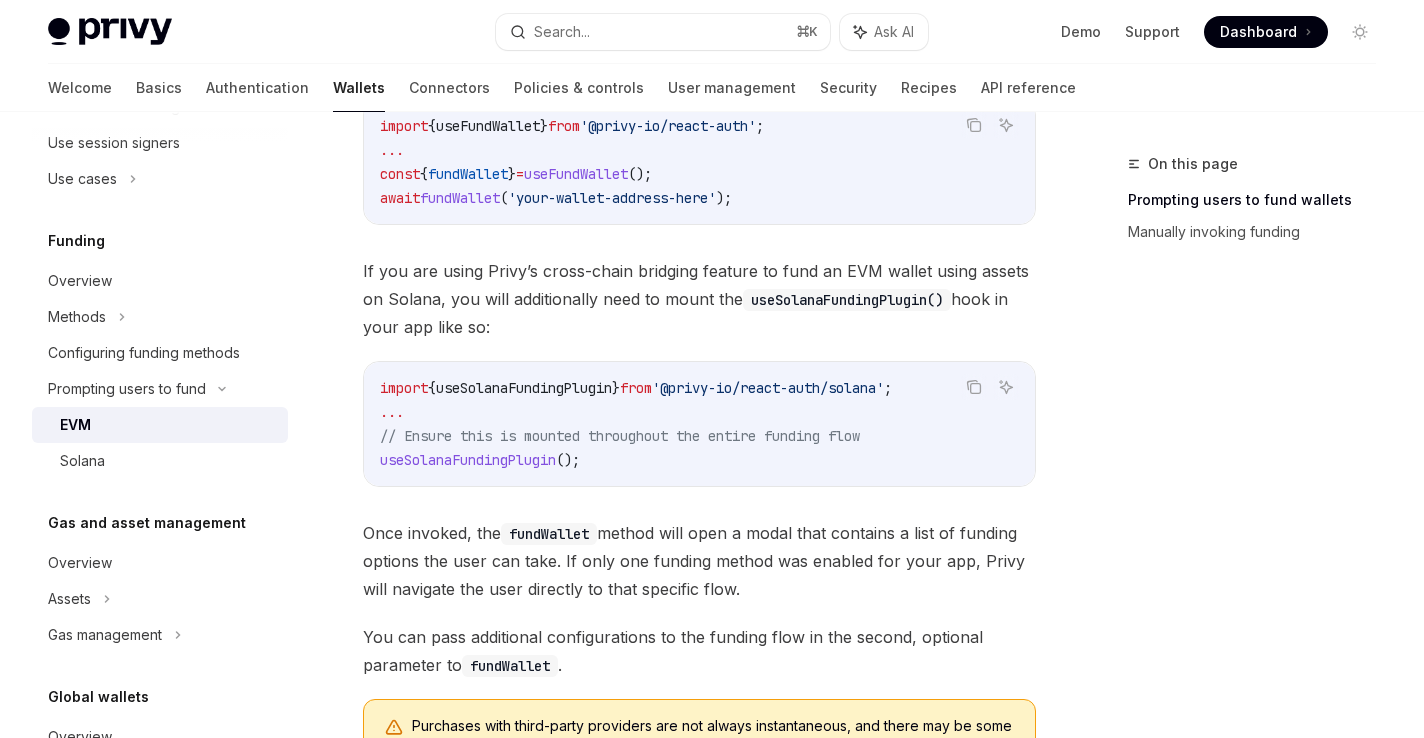 scroll, scrollTop: 0, scrollLeft: 0, axis: both 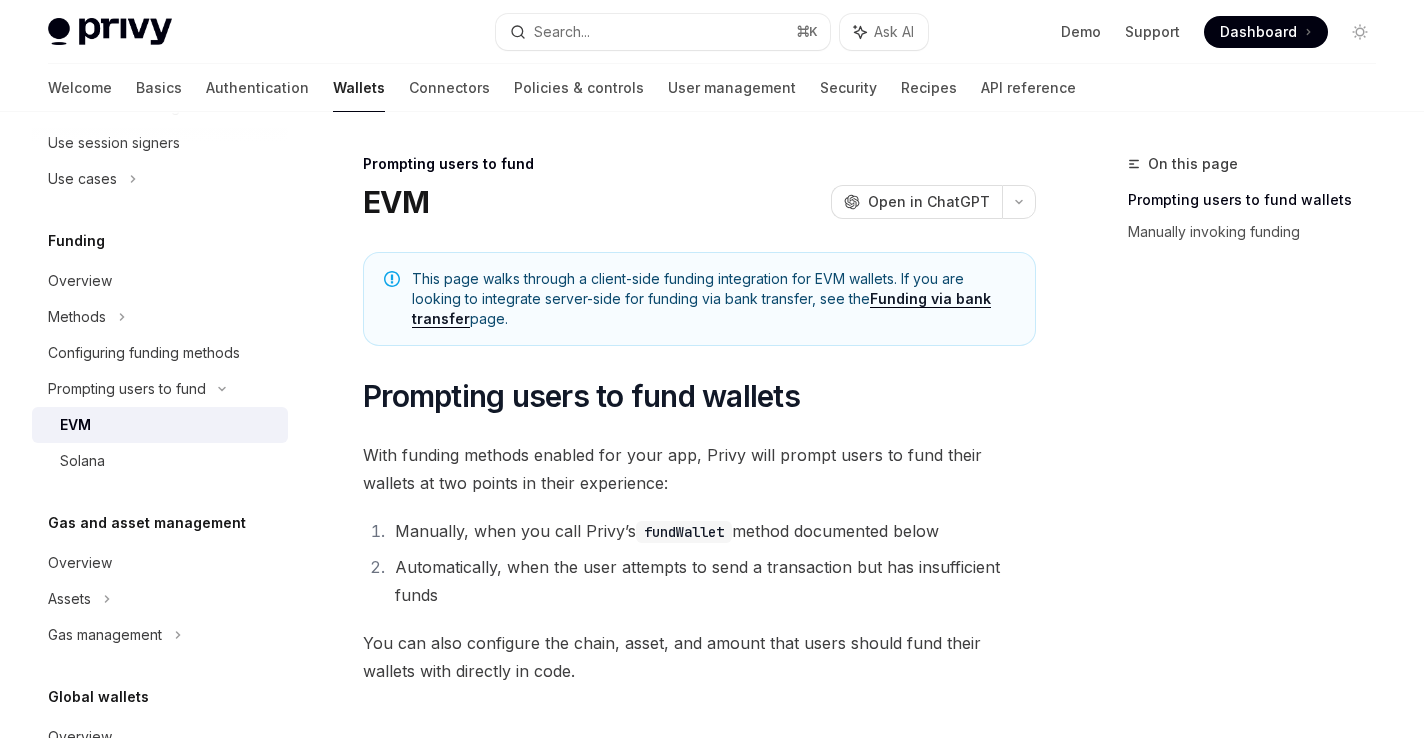 click on "Prompting users to fund EVM OpenAI Open in ChatGPT" at bounding box center (699, 187) 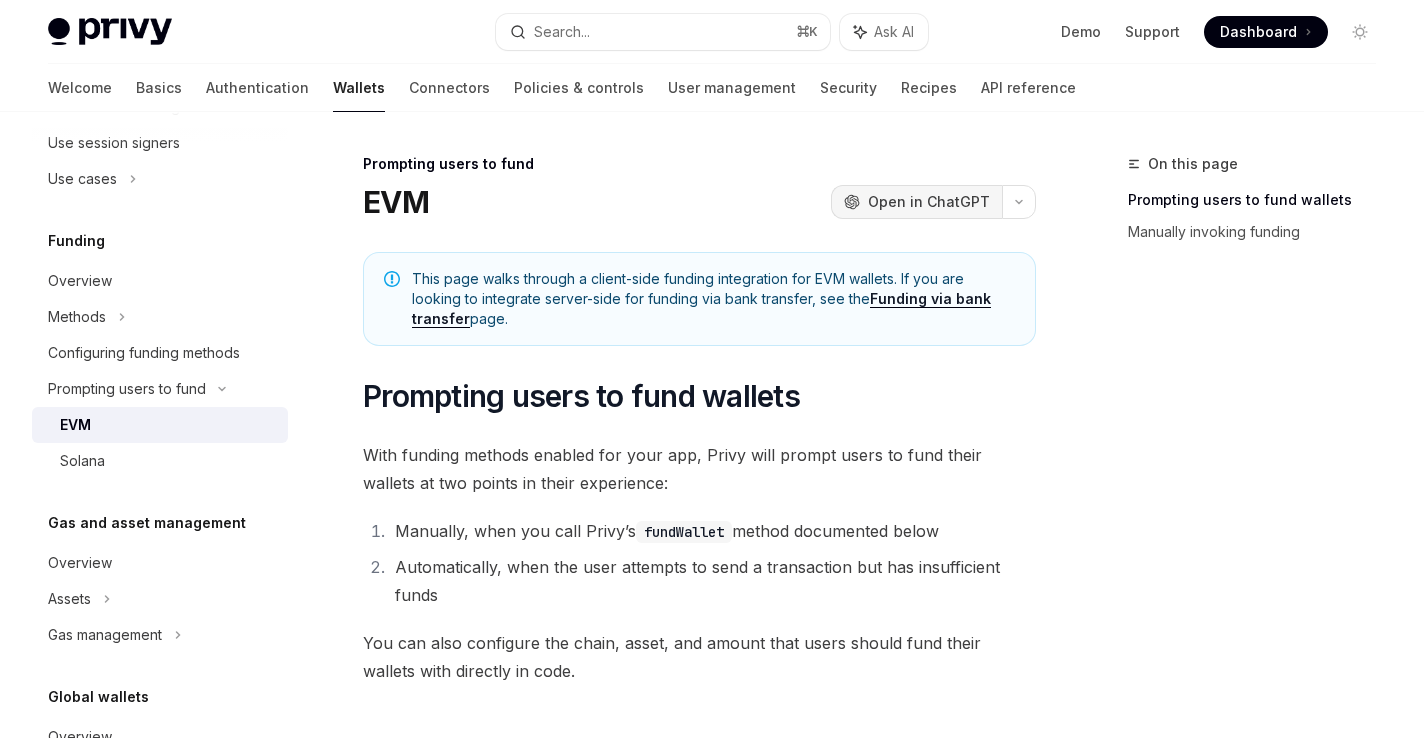 click on "Open in ChatGPT" at bounding box center (929, 202) 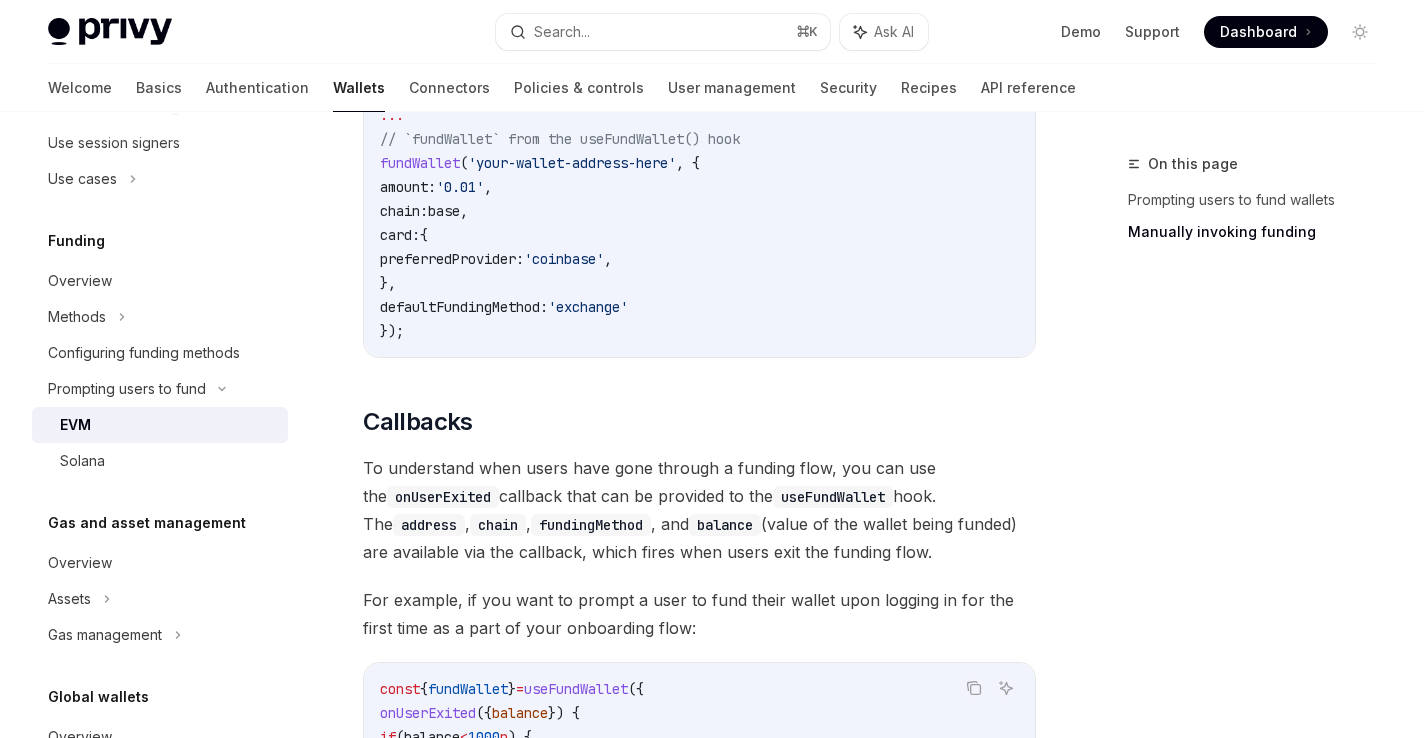 scroll, scrollTop: 4312, scrollLeft: 0, axis: vertical 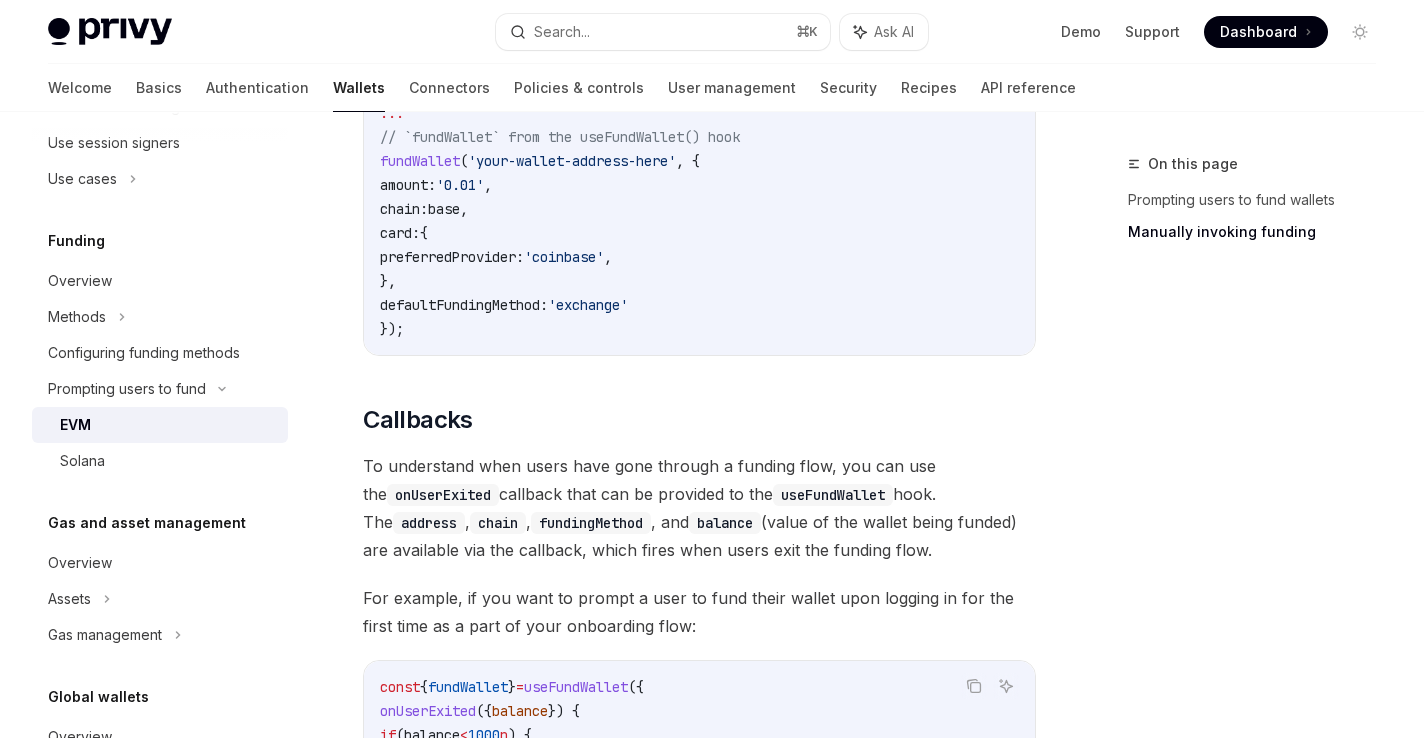 click on "onUserExited" at bounding box center [443, 495] 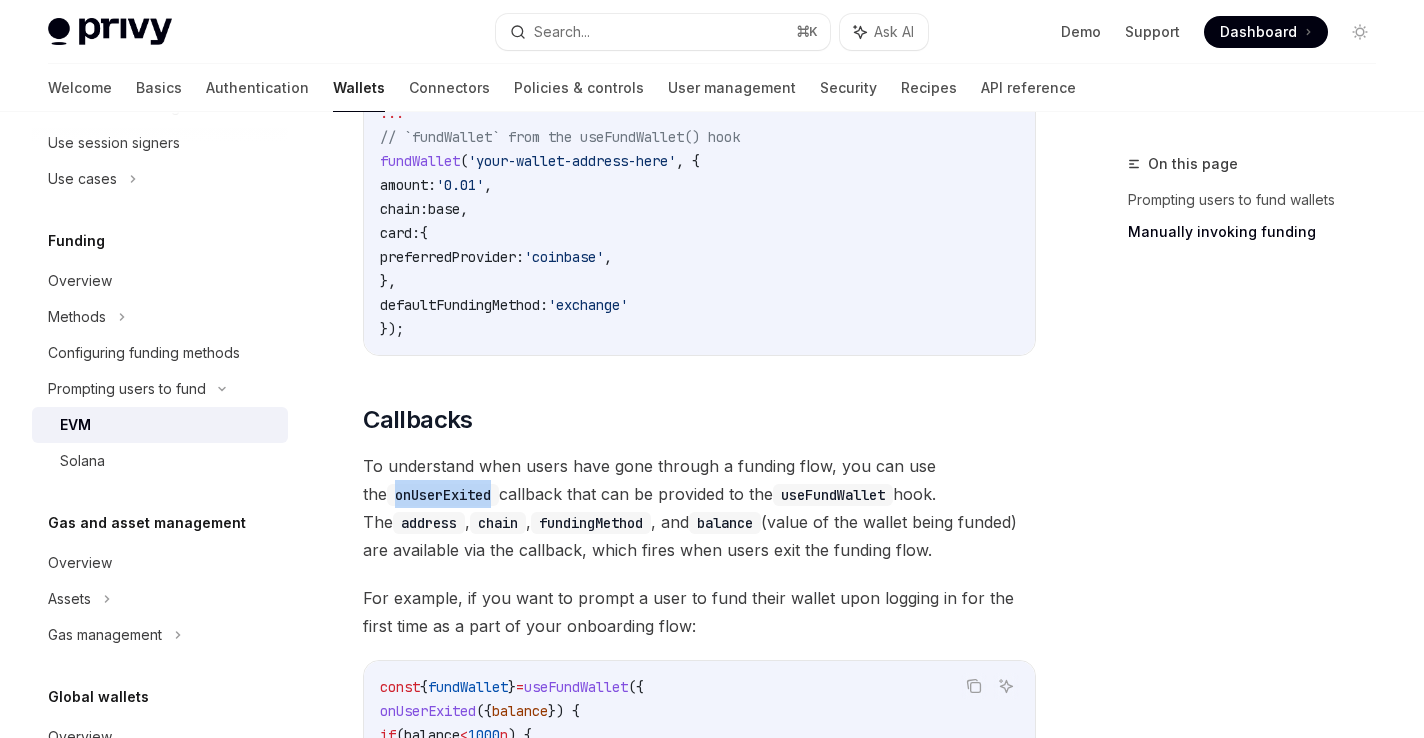 click on "onUserExited" at bounding box center [443, 495] 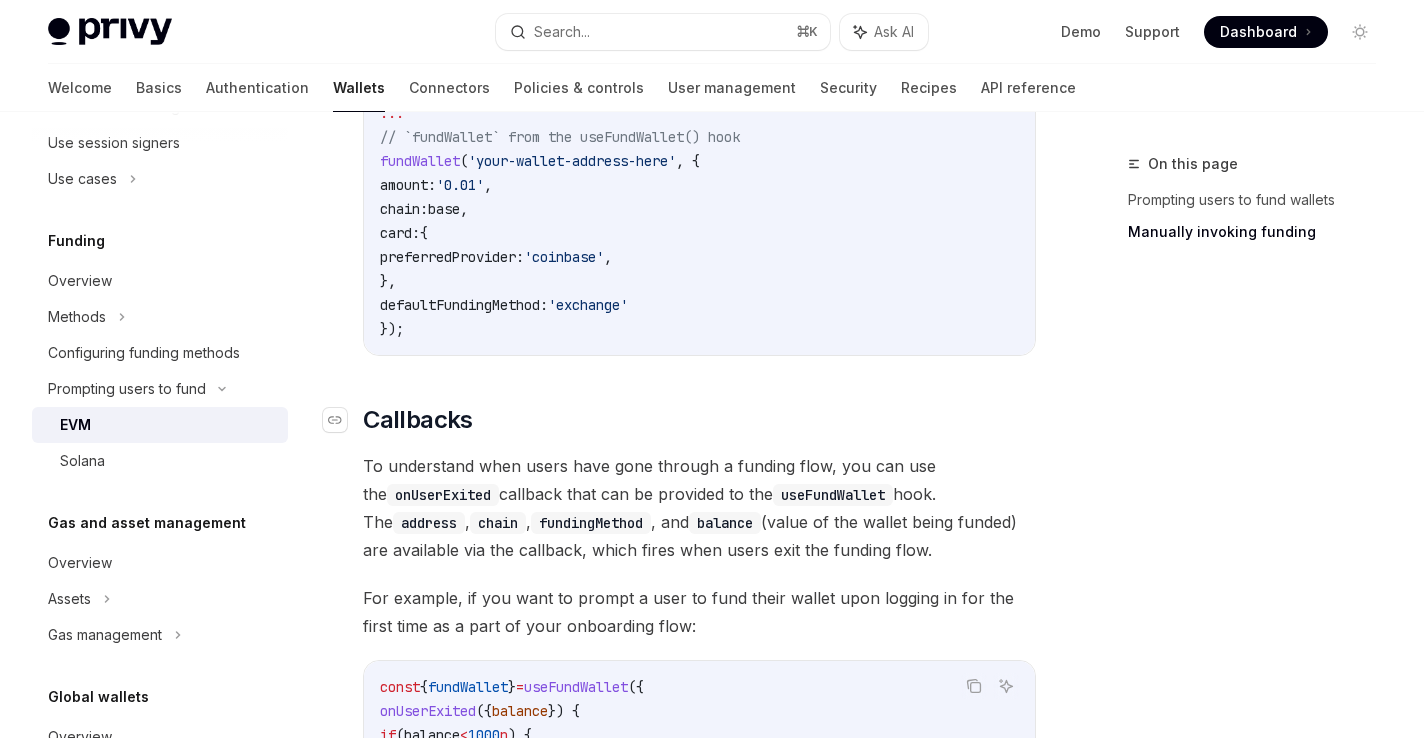 click on "​ Callbacks" at bounding box center (699, 420) 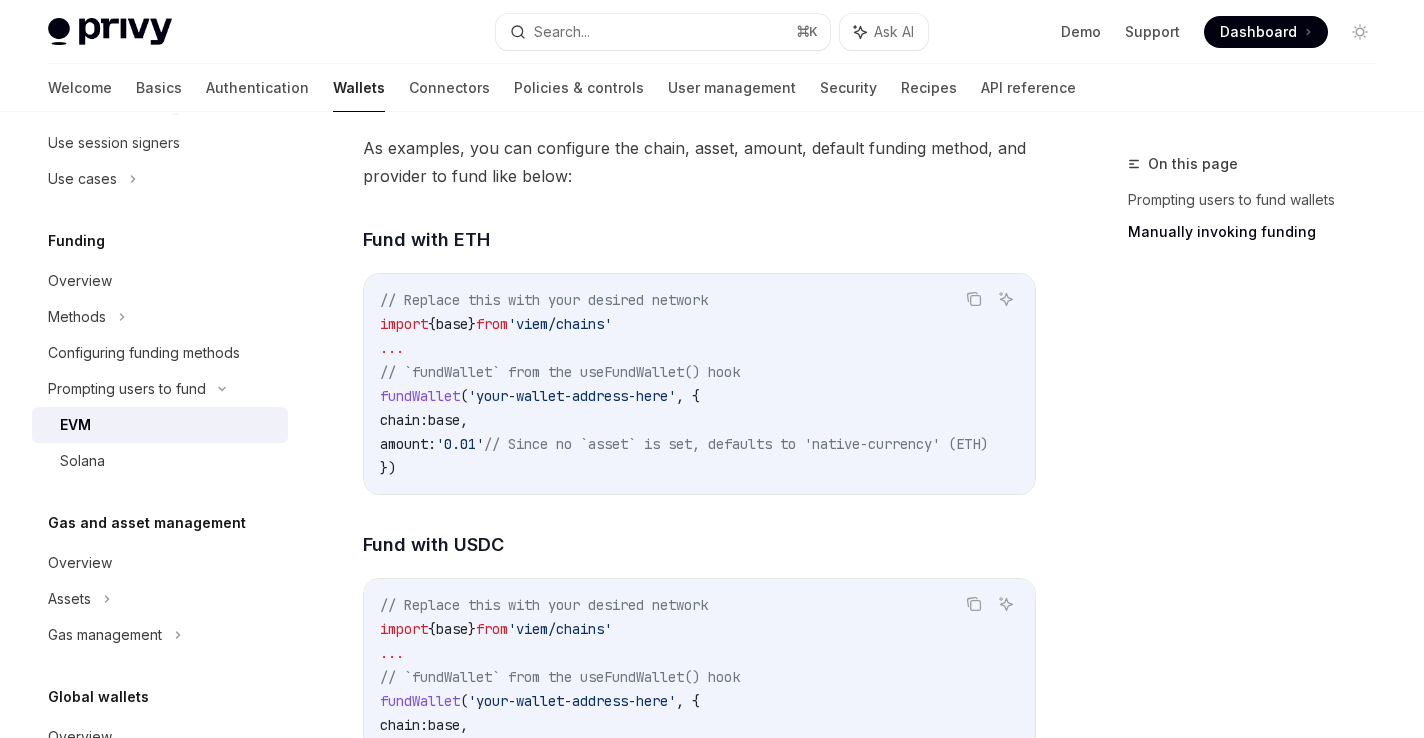 click on "// Replace this with your desired network
import  { base }  from  'viem/chains'
...
// `fundWallet` from the useFundWallet() hook
fundWallet ( '[WALLET ADDRESS]' , {
chain:  base ,
amount:  '0.01'  // Since no `asset` is set, defaults to 'native-currency' (ETH)
})" at bounding box center (708, 384) 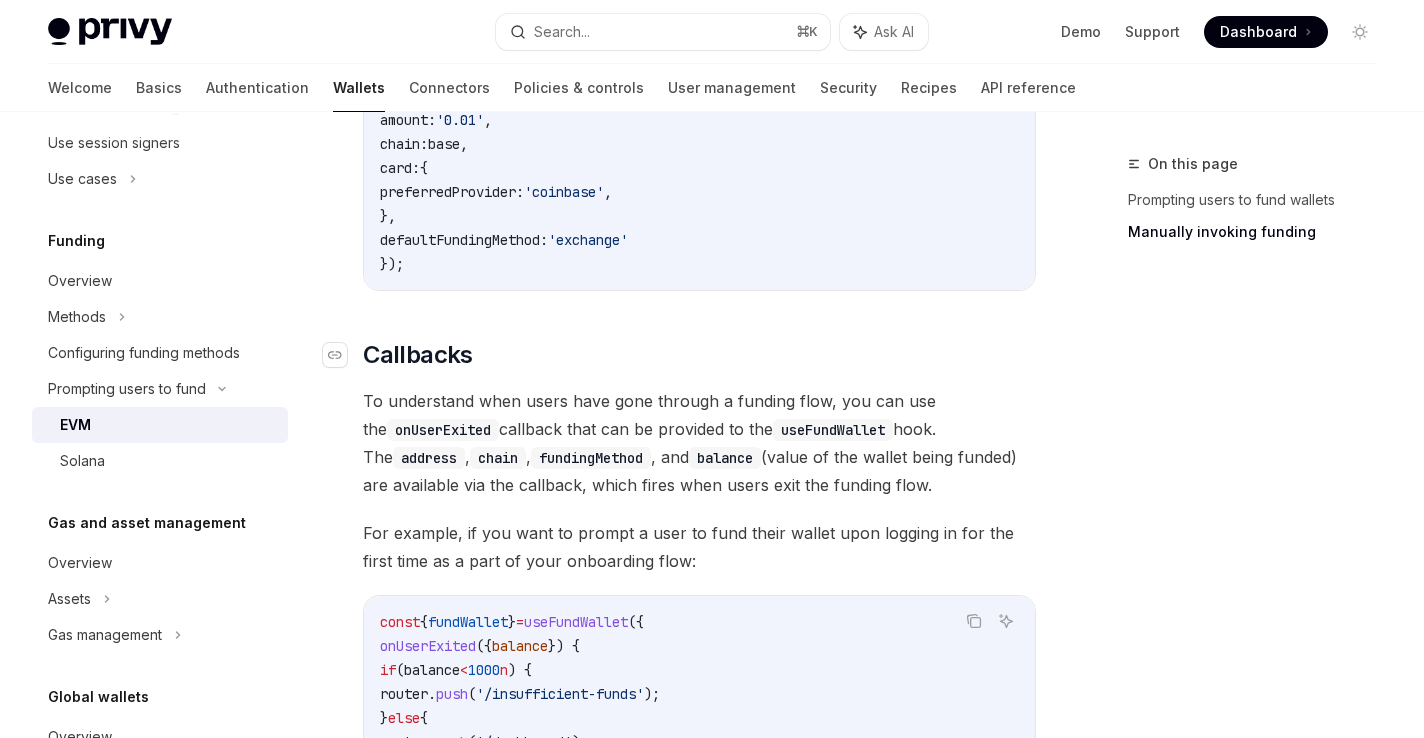 scroll, scrollTop: 4418, scrollLeft: 0, axis: vertical 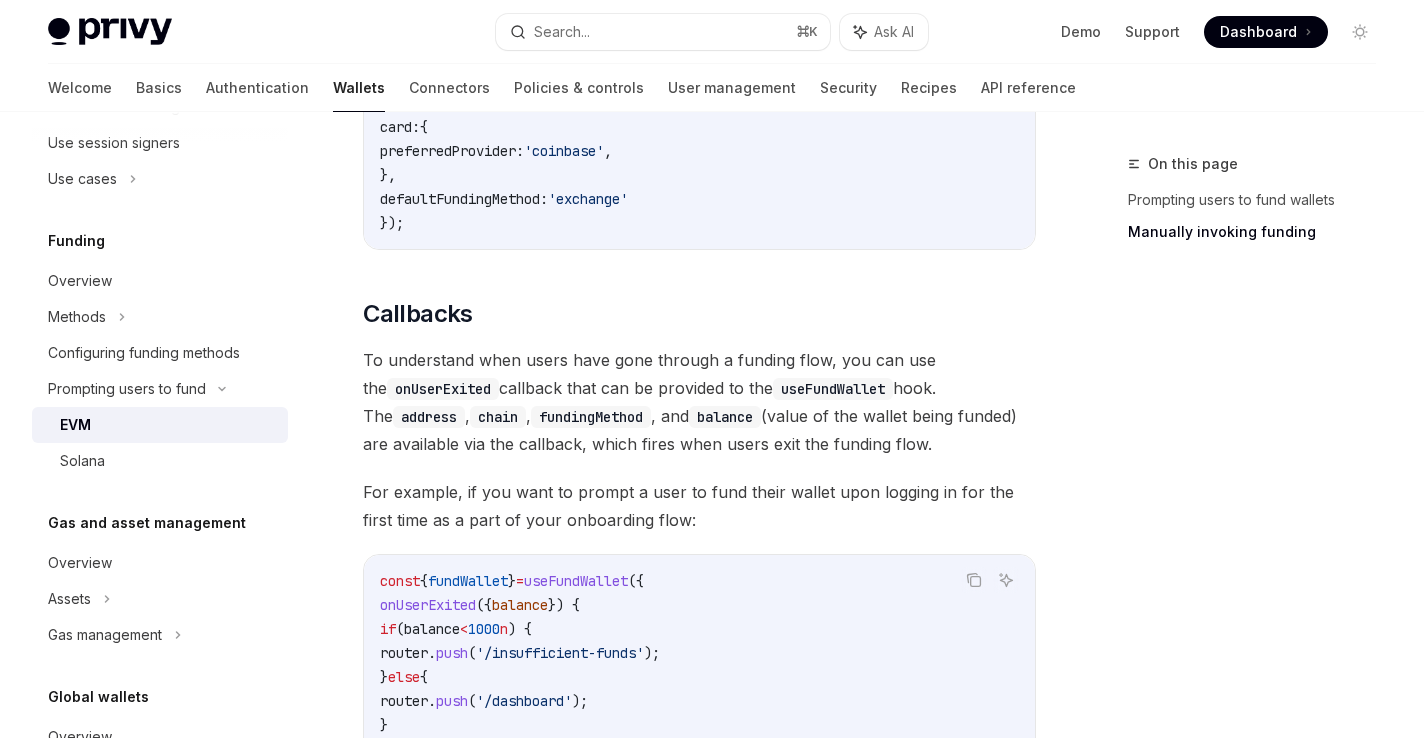 click on "Prompt the user to fund their wallets by calling  fundWallet . Copy Ask AI import  { useFundWallet }  from  '@privy-io/react-auth' ;
...
const  { fundWallet }  =  useFundWallet ();
await  fundWallet ( 'your-wallet-address-here' );
If you are using Privy’s cross-chain bridging feature to fund an EVM wallet using assets on Solana,
you will additionally need to mount the  useSolanaFundingPlugin()  hook in your app like so: Copy Ask AI import  { useSolanaFundingPlugin }  from  '@privy-io/react-auth/solana' ;
...
// Ensure this is mounted throughout the entire funding flow
useSolanaFundingPlugin ();
Once invoked, the  fundWallet  method will open a modal that contains a list of funding options the user can take. If only one funding method was enabled for your app, Privy will navigate the user directly to that specific flow. You can pass additional configurations to the funding flow in the second, optional parameter to  fundWallet . ​ Automatically invoking funding ​  to  fundWallet fundWallet" at bounding box center [699, -343] 